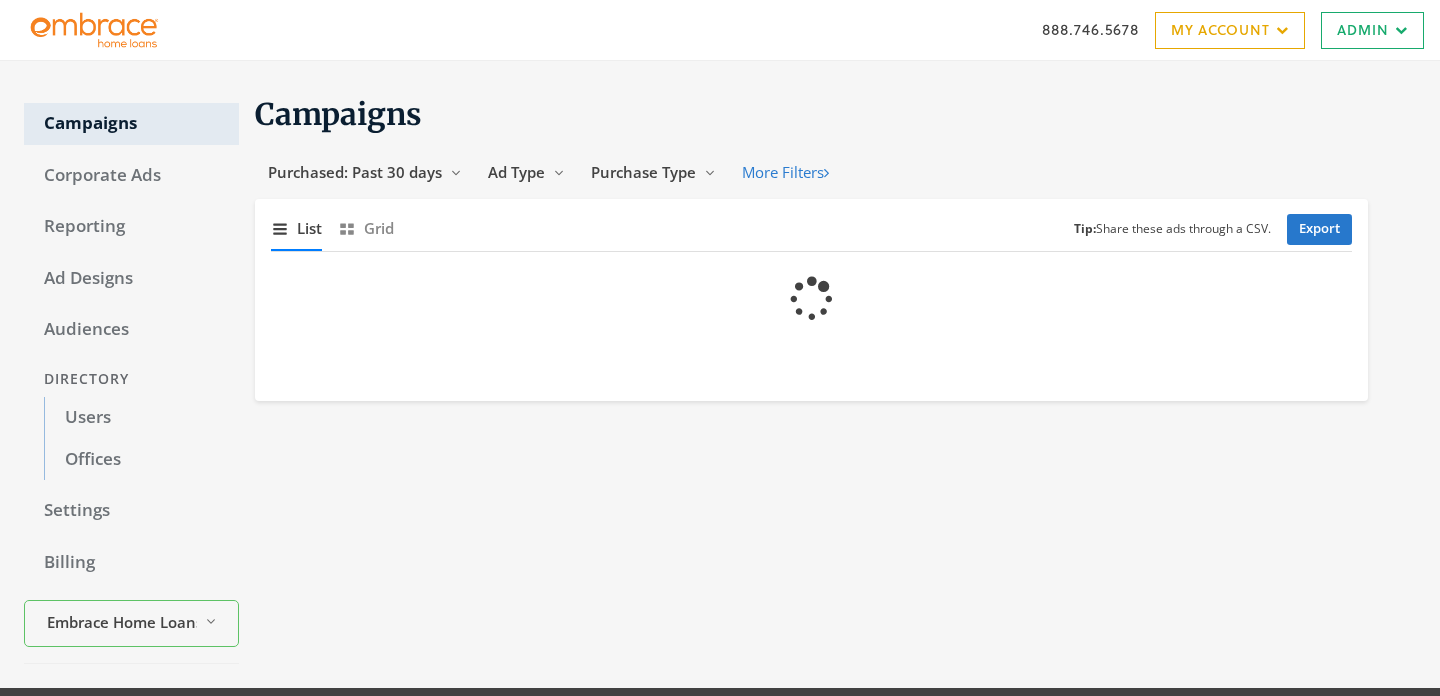 scroll, scrollTop: 0, scrollLeft: 0, axis: both 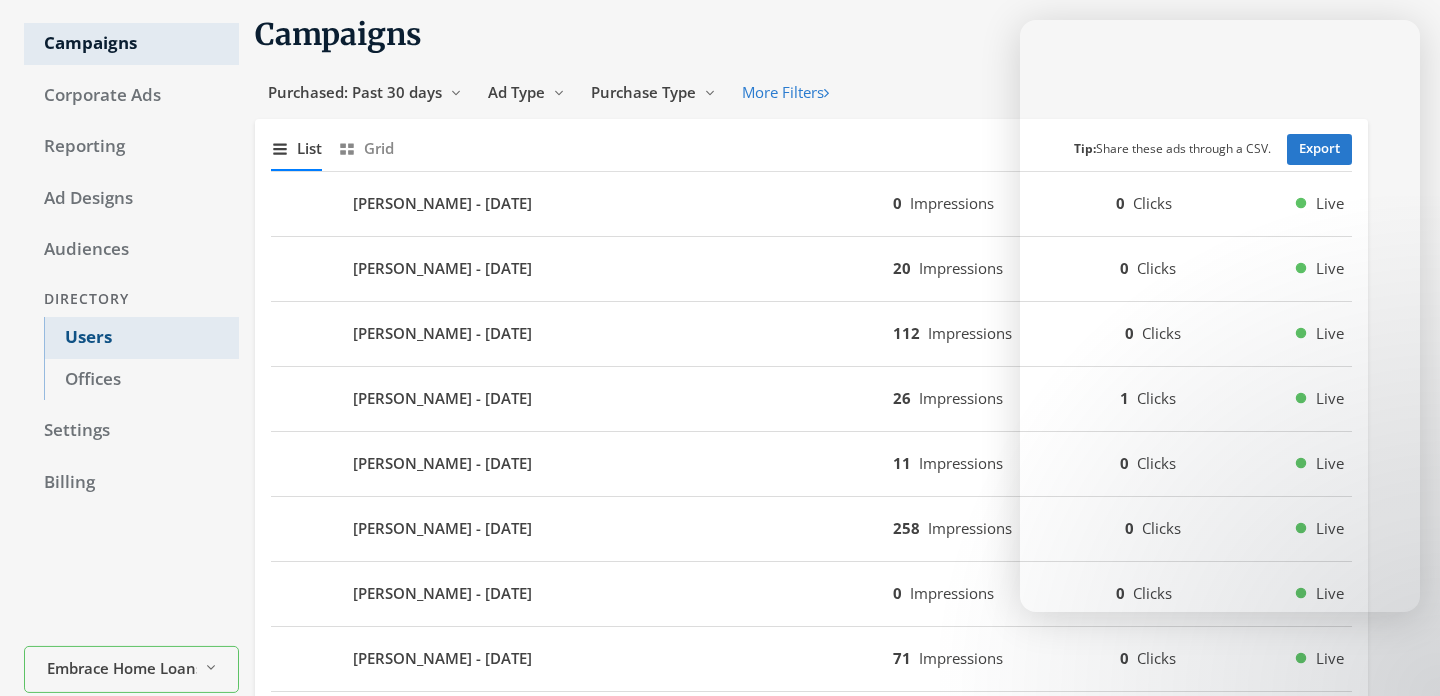 click on "Users" at bounding box center (141, 338) 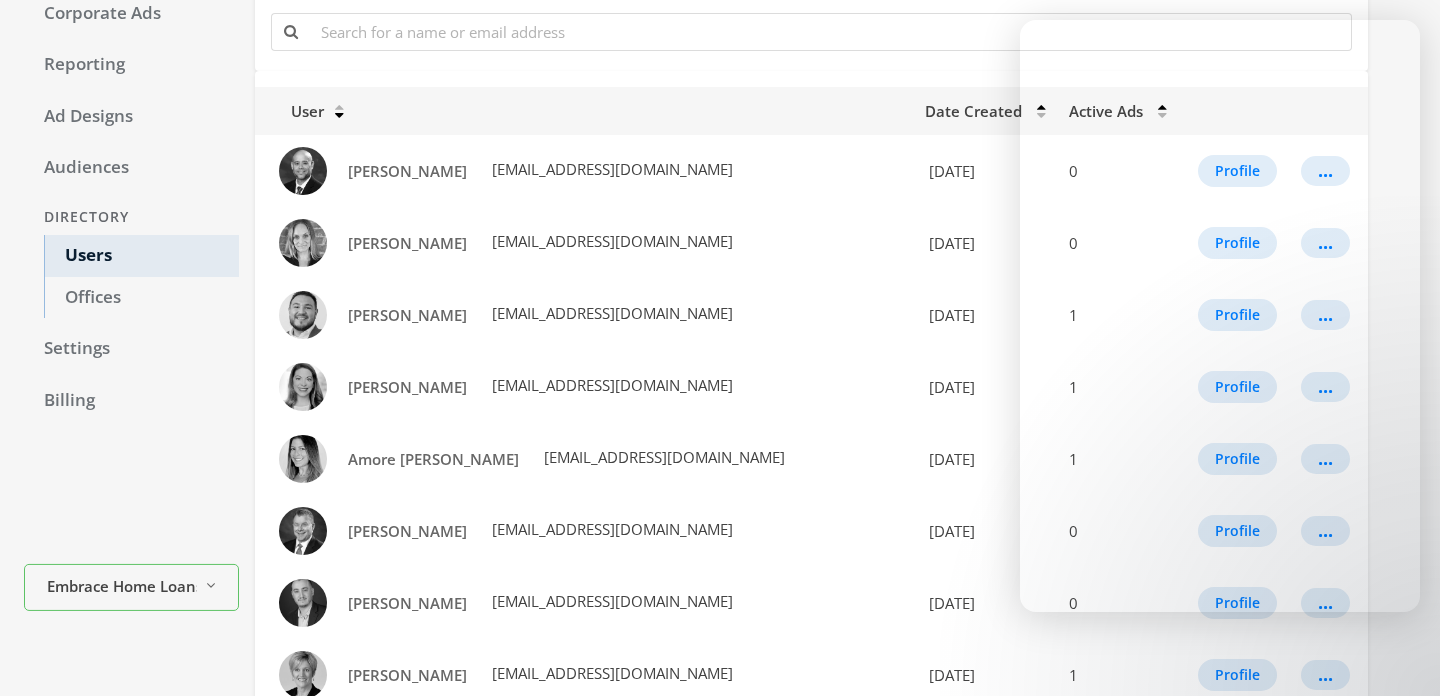 scroll, scrollTop: 174, scrollLeft: 0, axis: vertical 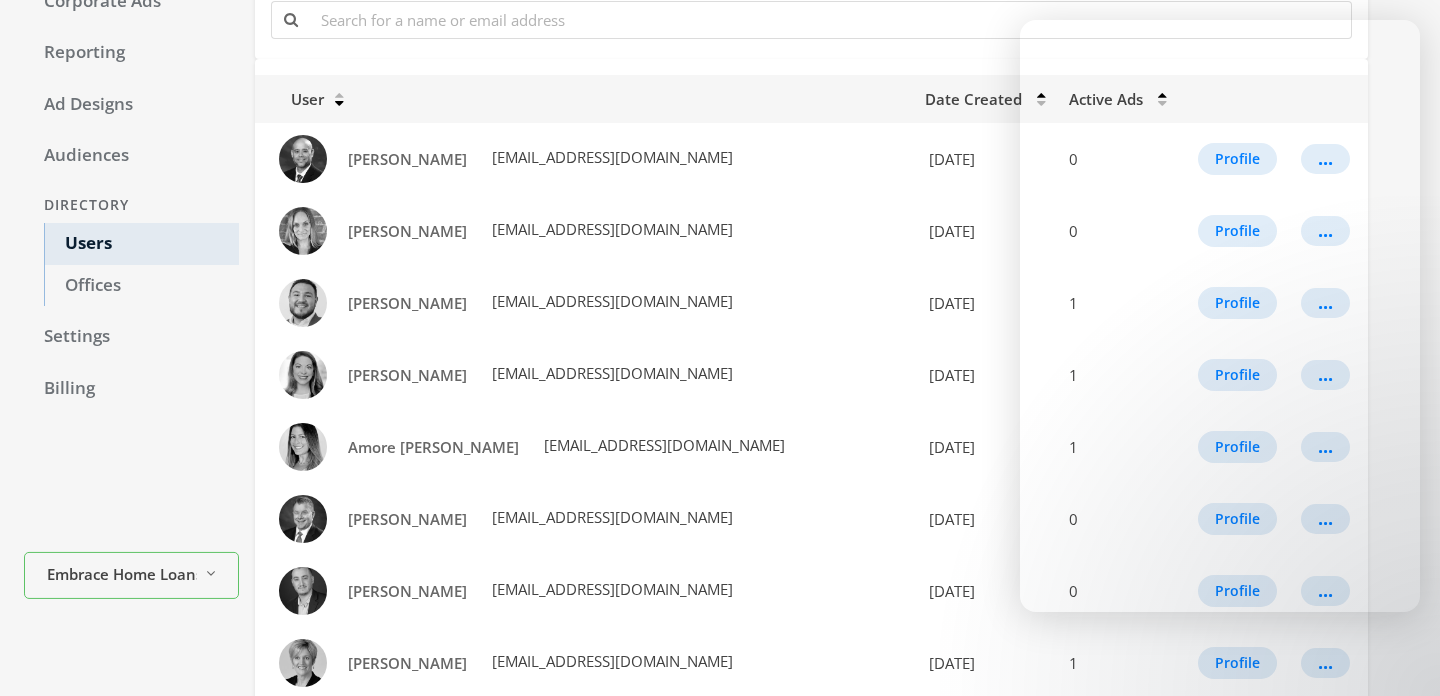 click on "User Date Created   Active Ads     [PERSON_NAME]   [EMAIL_ADDRESS][DOMAIN_NAME] [DATE] 0 Profile   ...   [PERSON_NAME]   [EMAIL_ADDRESS][DOMAIN_NAME] [DATE] 0 Profile   ...   [PERSON_NAME]   [EMAIL_ADDRESS][DOMAIN_NAME] [DATE] 1 Profile   ...   [PERSON_NAME]   [EMAIL_ADDRESS][DOMAIN_NAME] [DATE] 1 Profile   ...   Amore [PERSON_NAME]   [EMAIL_ADDRESS][DOMAIN_NAME] [DATE] 1 Profile   ...   [PERSON_NAME]   [EMAIL_ADDRESS][DOMAIN_NAME] [DATE] 0 Profile   ...   [PERSON_NAME]   [EMAIL_ADDRESS][DOMAIN_NAME] [DATE] 0 Profile   ...   [PERSON_NAME]   [PERSON_NAME][EMAIL_ADDRESS][DOMAIN_NAME] [DATE] 1 Profile   ...   [PERSON_NAME]   [PERSON_NAME][EMAIL_ADDRESS][DOMAIN_NAME] [DATE] 1 Profile   ...   [PERSON_NAME]   [EMAIL_ADDRESS][DOMAIN_NAME] [DATE] 1 Profile   ...   [PERSON_NAME]   [EMAIL_ADDRESS][DOMAIN_NAME] [DATE] 0 Profile   ...   [PERSON_NAME]   [EMAIL_ADDRESS][DOMAIN_NAME] [DATE] 0 Profile   ...   [PERSON_NAME]   [EMAIL_ADDRESS][DOMAIN_NAME] [DATE] 0 Profile   ...   [PERSON_NAME]   [EMAIL_ADDRESS][DOMAIN_NAME] 0   ..." at bounding box center (811, 844) 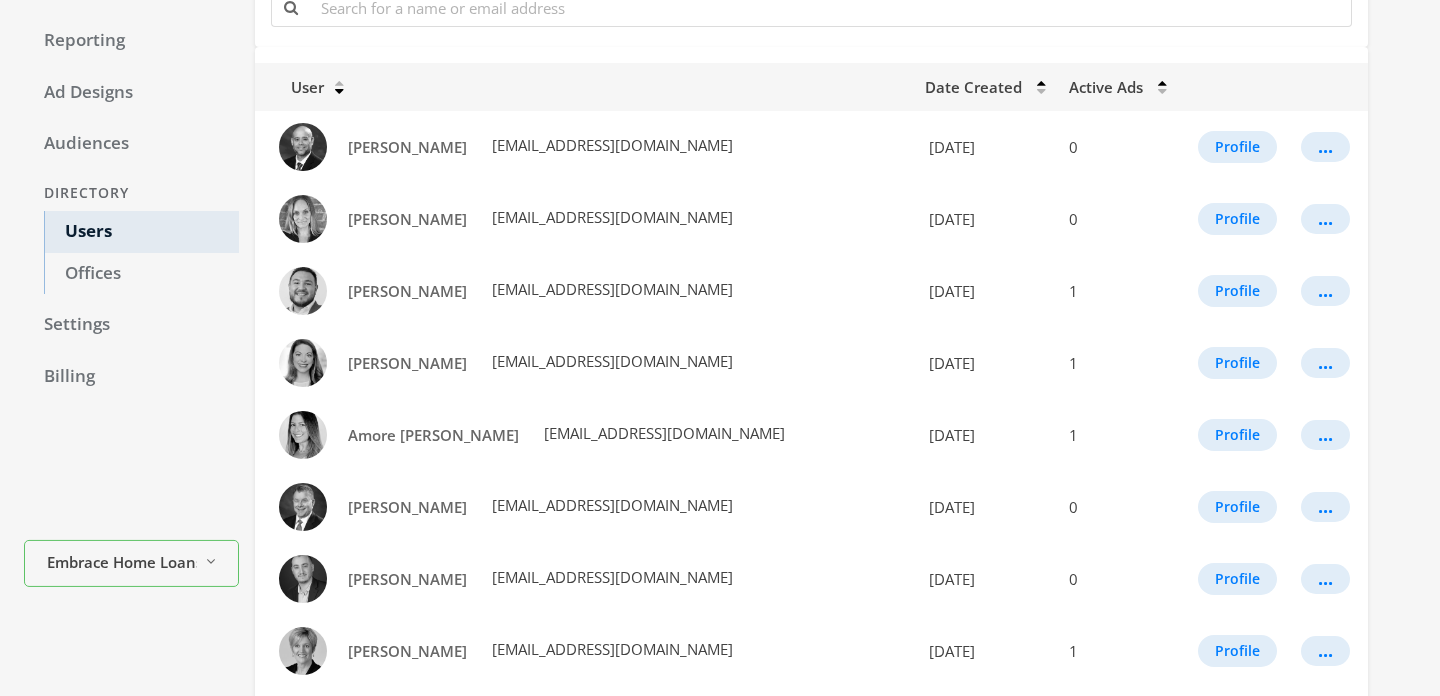 scroll, scrollTop: 172, scrollLeft: 0, axis: vertical 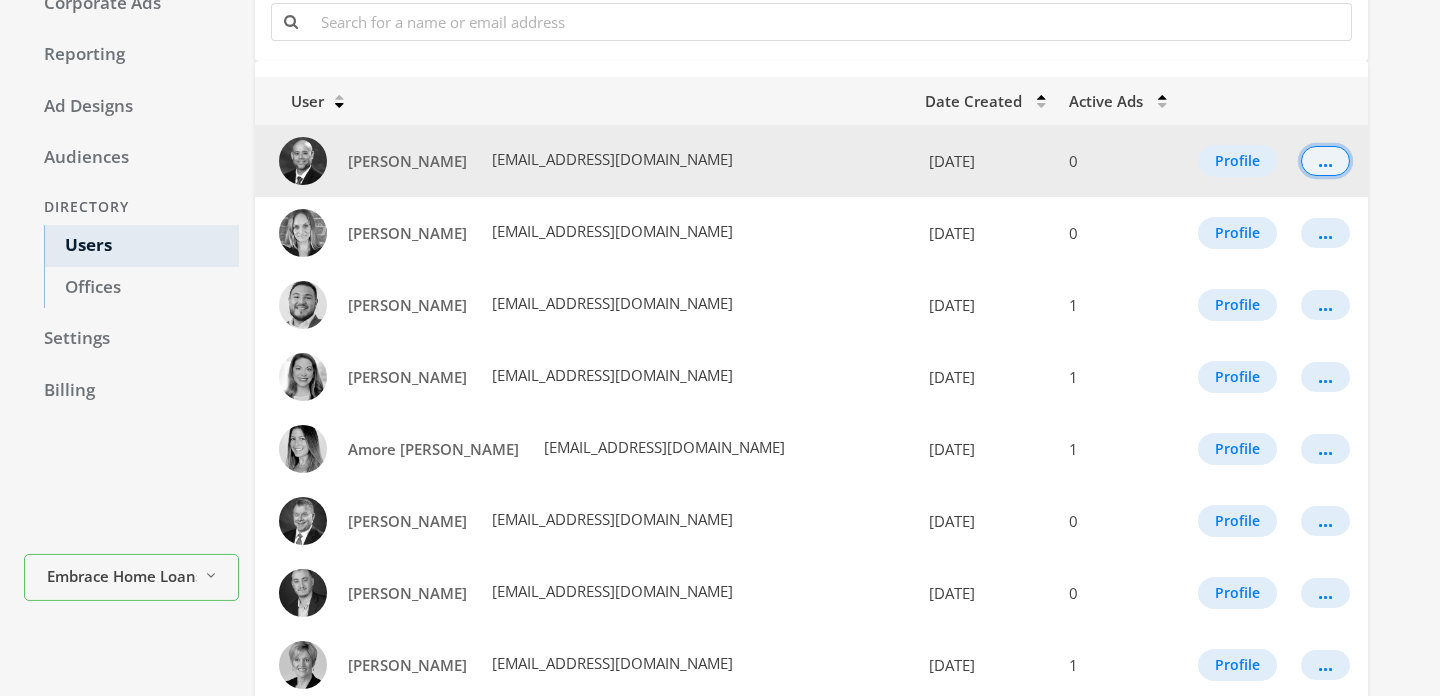 click on "..." at bounding box center (1325, 161) 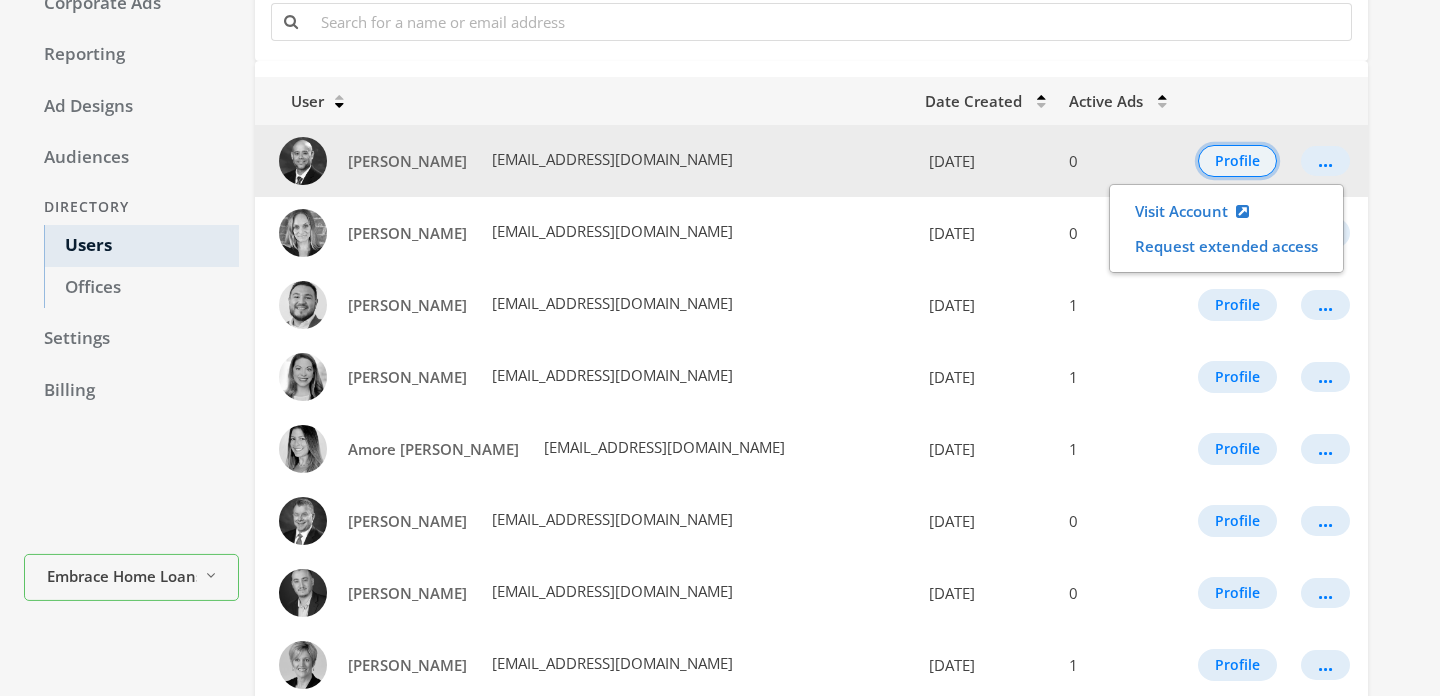 click on "Profile" at bounding box center (1237, 161) 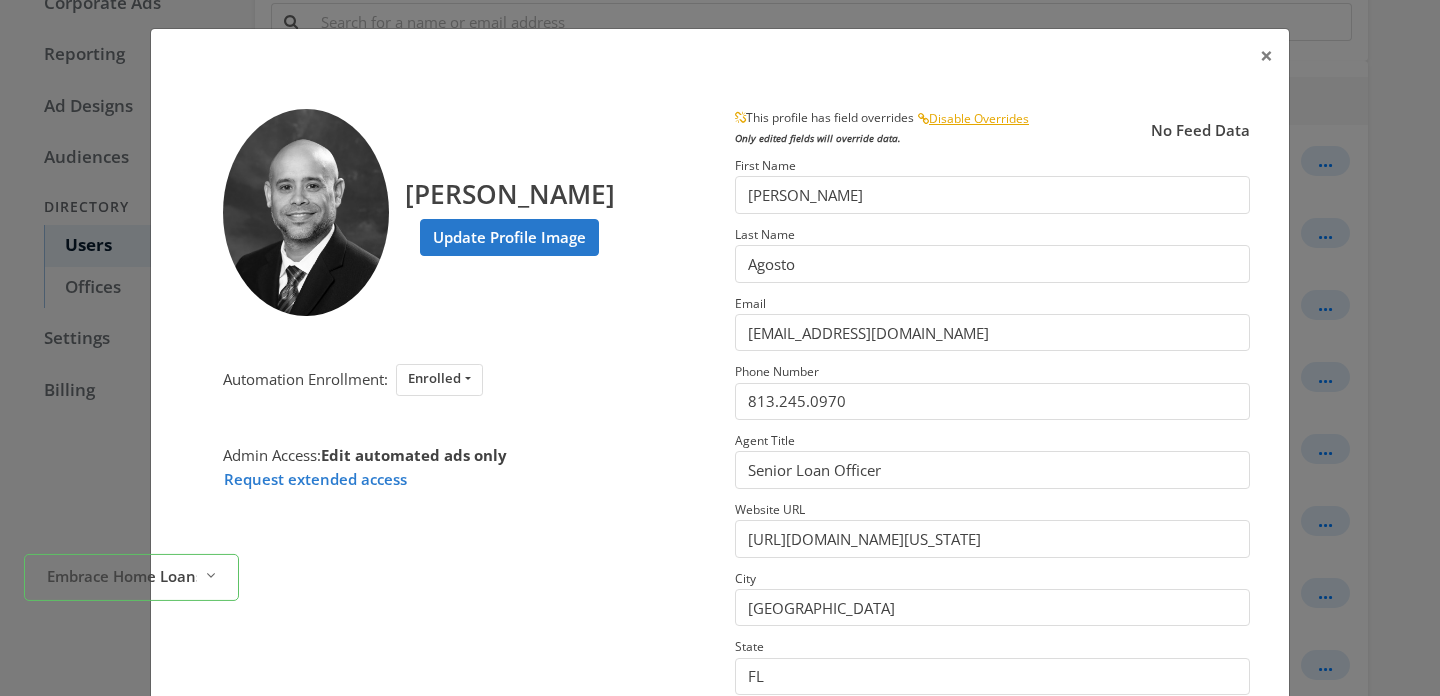 scroll, scrollTop: 320, scrollLeft: 0, axis: vertical 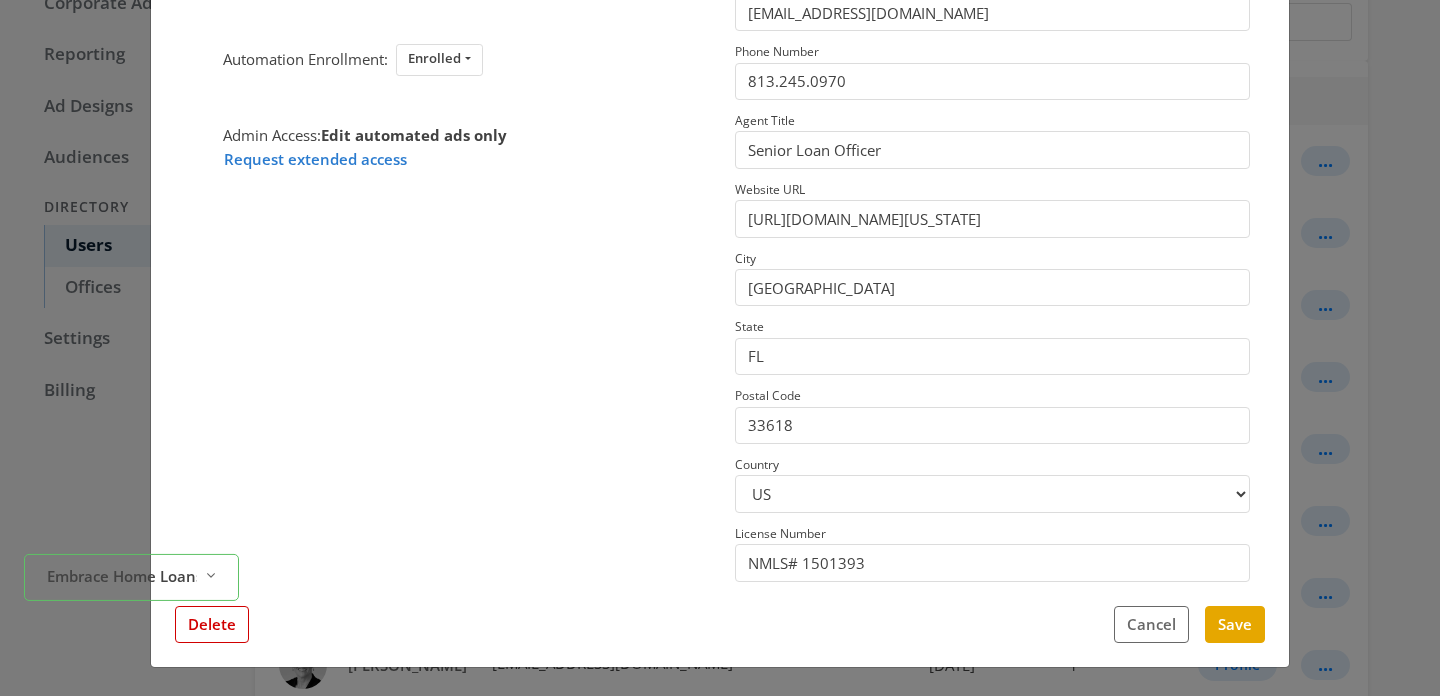click on "Embrace Home Loans Reveal list of Embrace Home Loans" at bounding box center (131, 632) 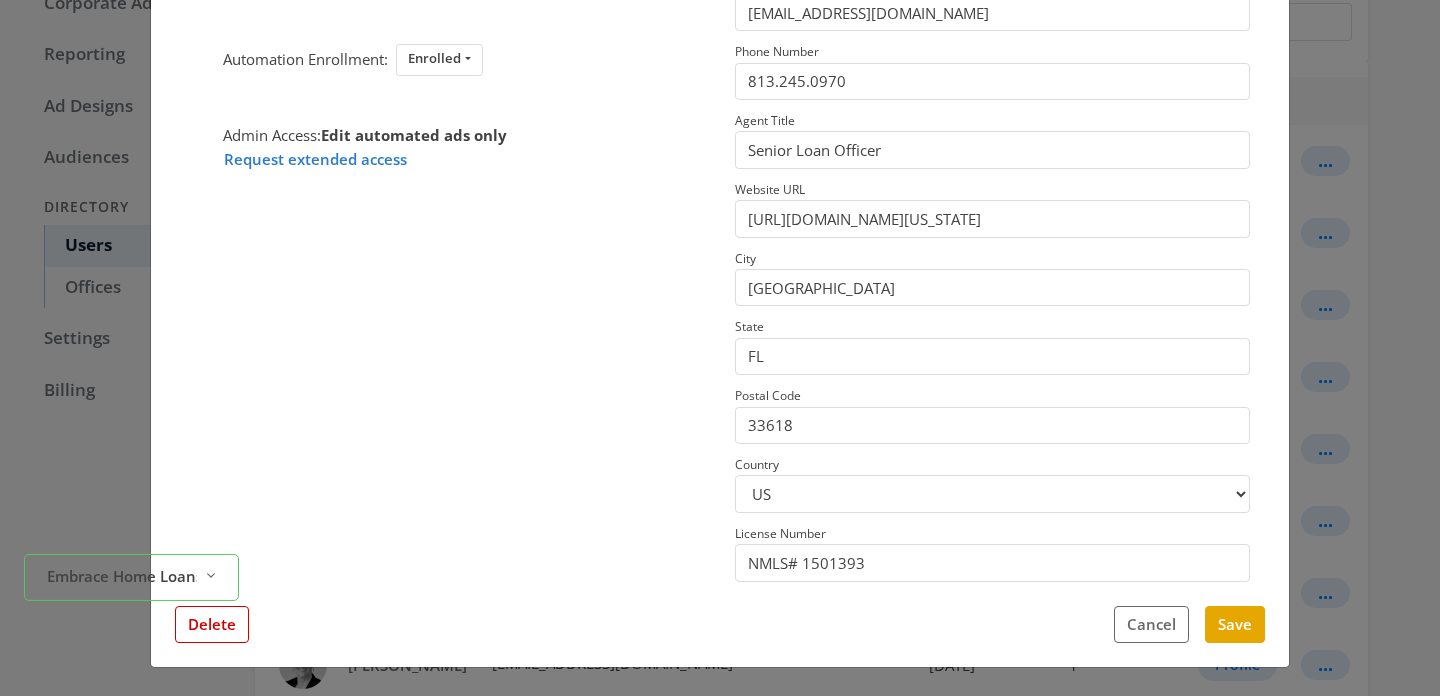 click on "Embrace Home Loans Reveal list of Embrace Home Loans" at bounding box center (131, 632) 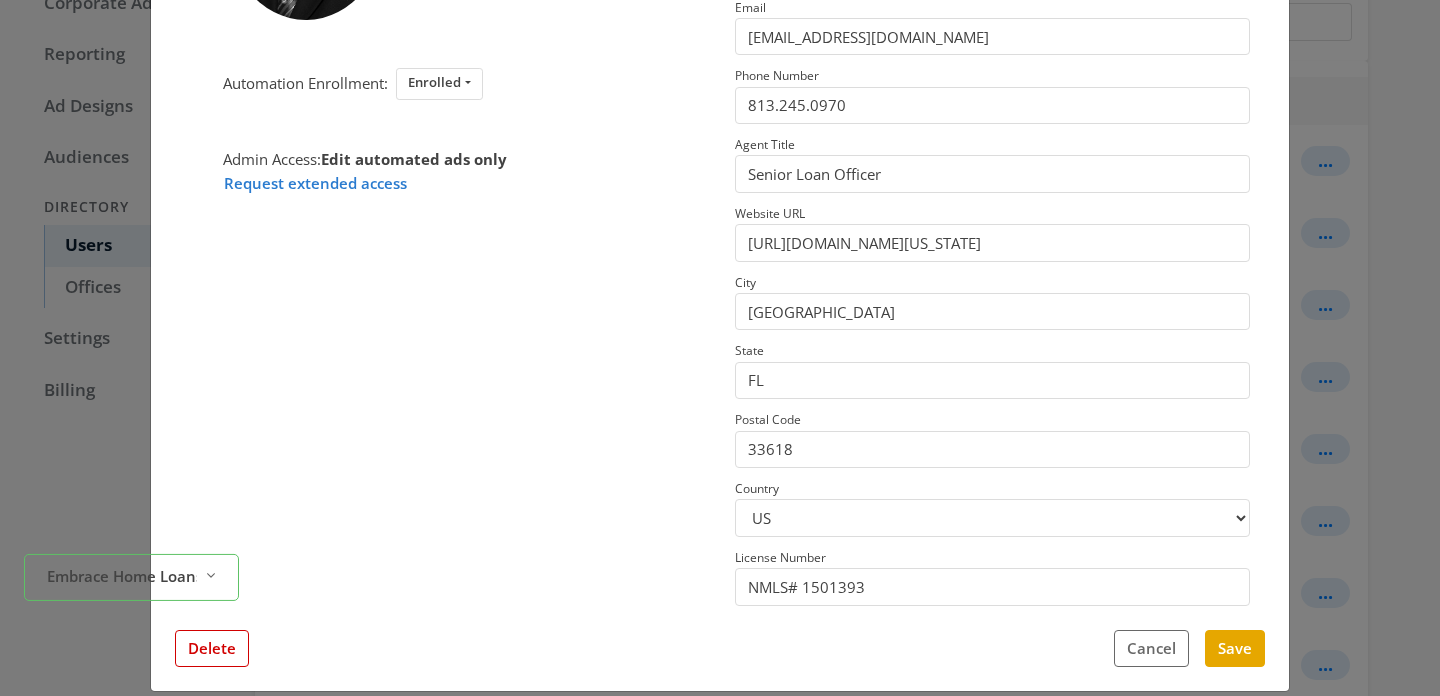 scroll, scrollTop: 301, scrollLeft: 0, axis: vertical 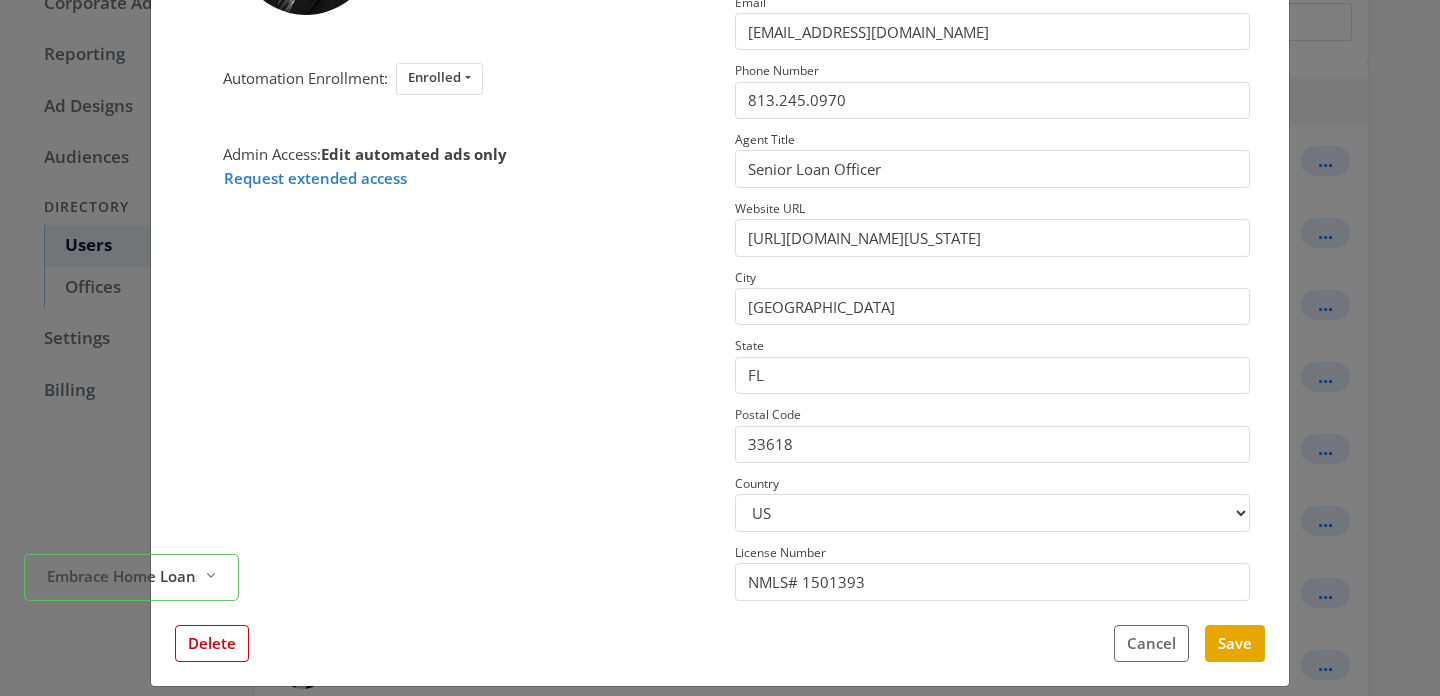 click on "Embrace Home Loans Reveal list of Embrace Home Loans" at bounding box center [131, 632] 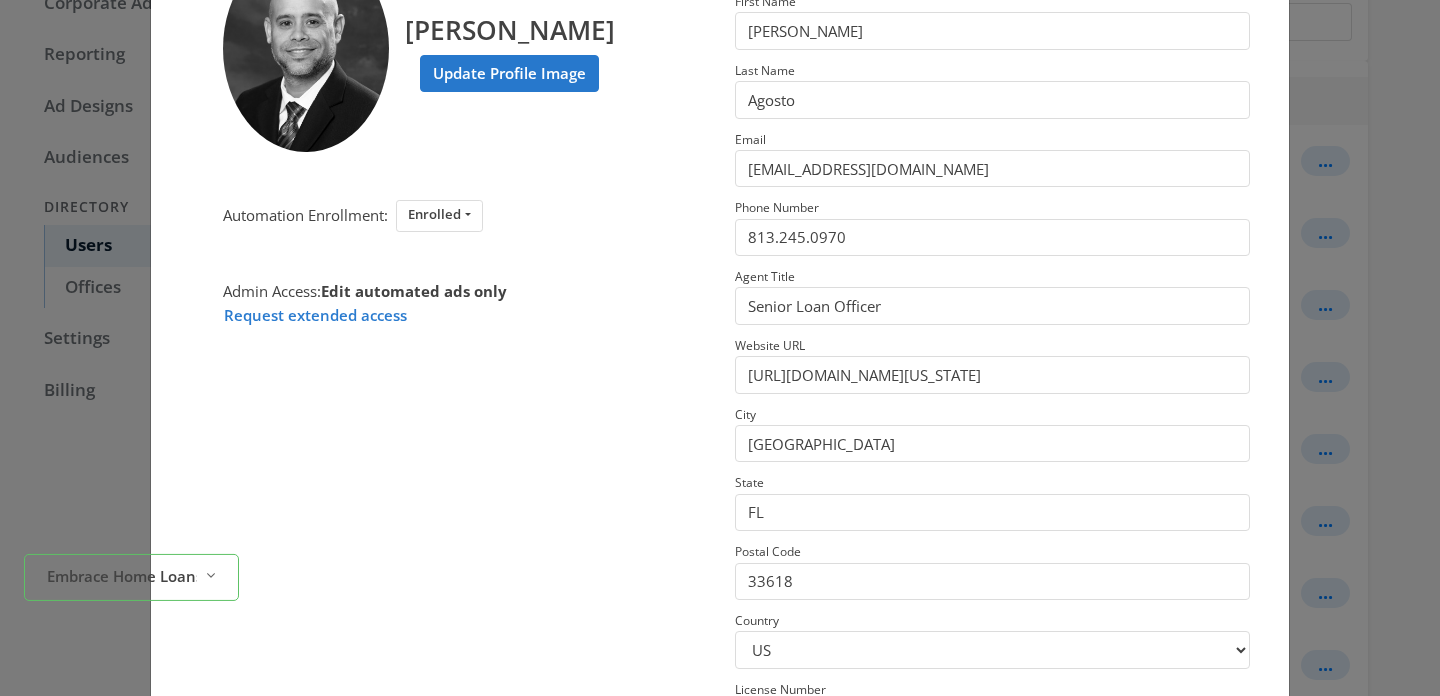 scroll, scrollTop: 100, scrollLeft: 0, axis: vertical 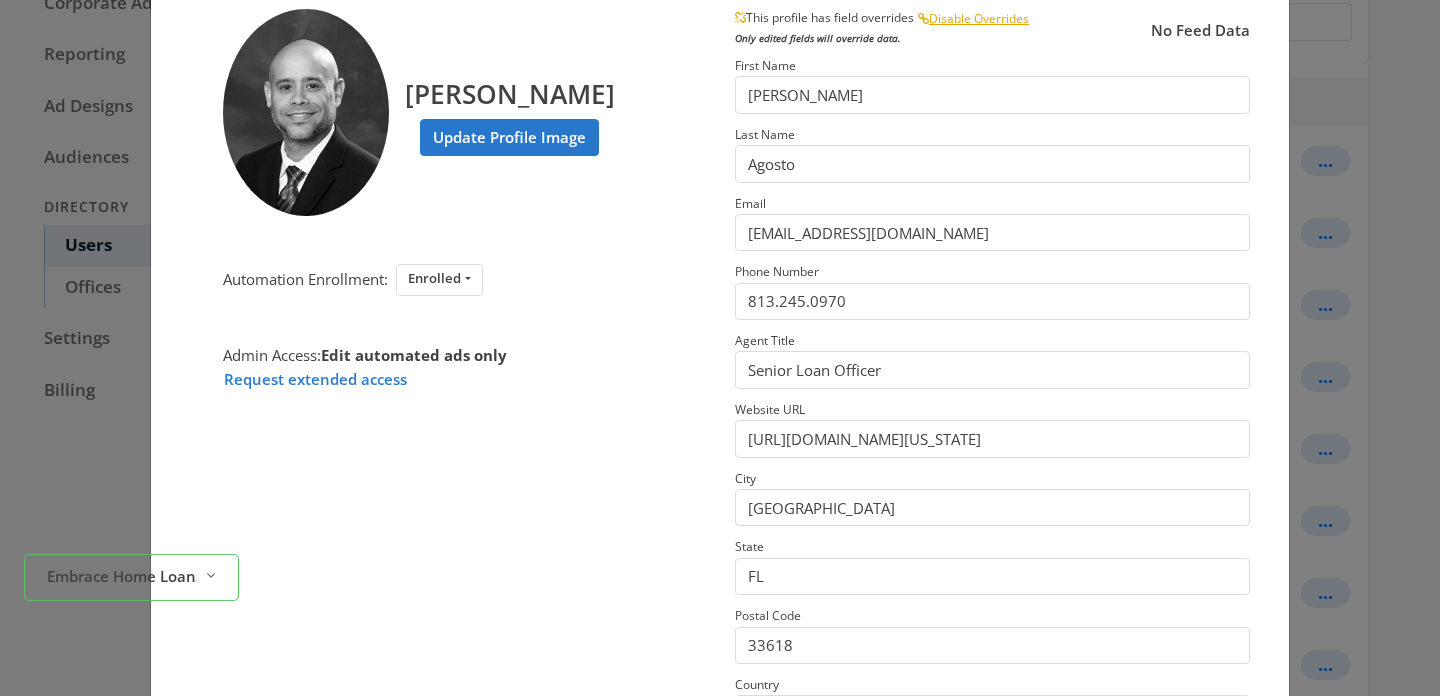 click on "× [PERSON_NAME] Update Profile Image Automation Enrollment:  Enrolled Enrolled Not Enrolled Admin Access:  Edit automated ads only Request extended access  This profile has field overrides    Disable Overrides Only edited fields will override data. No Feed Data First Name [PERSON_NAME] Last Name [PERSON_NAME] Email [EMAIL_ADDRESS][DOMAIN_NAME] Phone Number [PHONE_NUMBER] Agent Title Senior Loan Officer Website URL [URL][DOMAIN_NAME][US_STATE] City [GEOGRAPHIC_DATA] [US_STATE] Postal Code 33618 Country [GEOGRAPHIC_DATA] [GEOGRAPHIC_DATA] License Number NMLS# 1501393 Close Feed Data first name:  [PERSON_NAME] last name:  [PERSON_NAME] email:  [EMAIL_ADDRESS][DOMAIN_NAME] phone:  [PHONE_NUMBER] title:  Senior Loan Officer website url:  [URL][DOMAIN_NAME][US_STATE] city:  [GEOGRAPHIC_DATA]:  [US_STATE] postal code:  33618 country:  US license number:  NMLS# 1501393 photo URL:  [URL][DOMAIN_NAME] Delete Cancel Save" at bounding box center (720, 348) 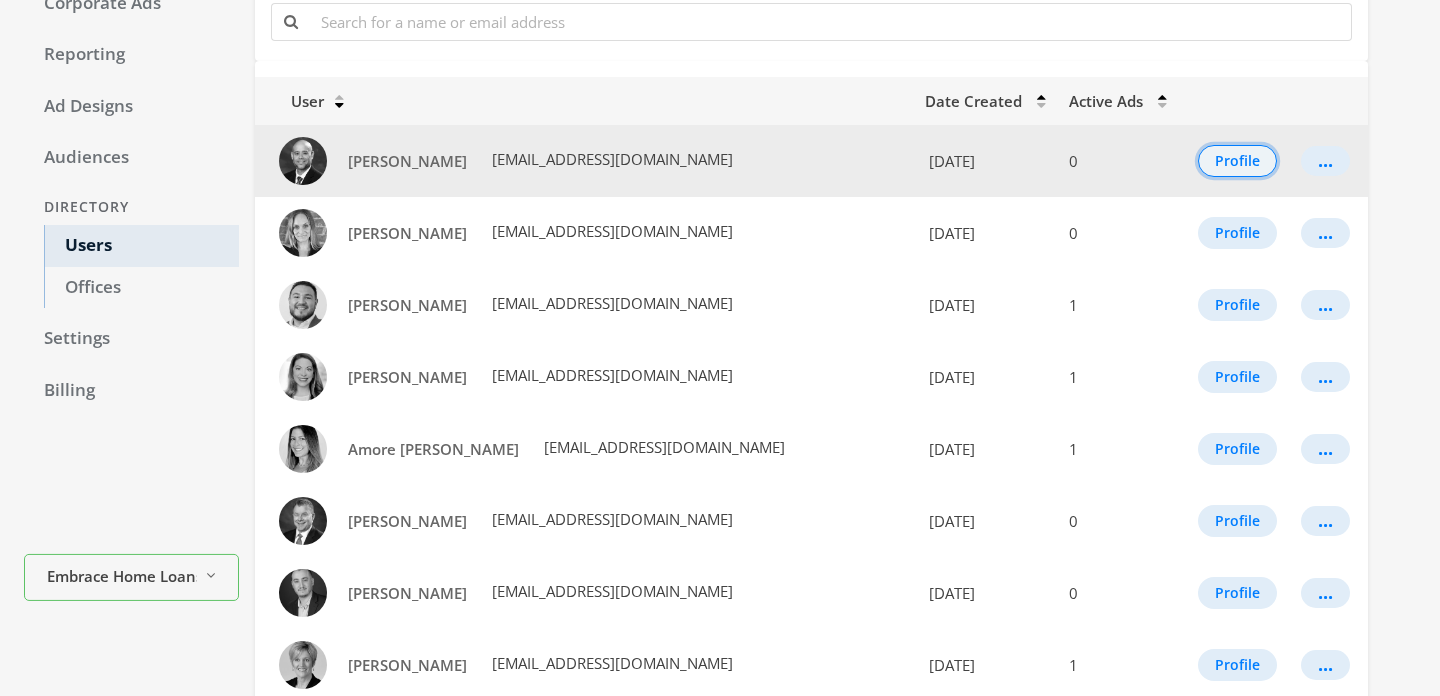 click on "Profile" at bounding box center (1237, 161) 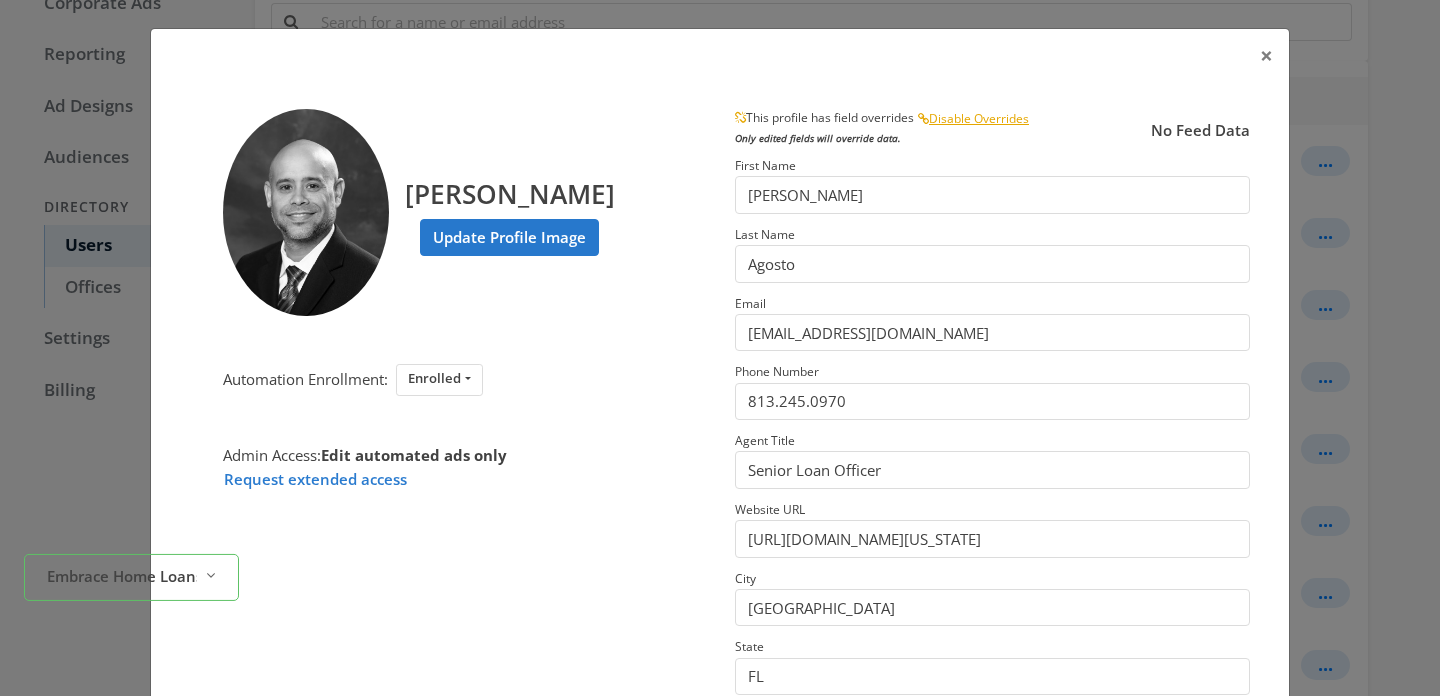 scroll, scrollTop: 320, scrollLeft: 0, axis: vertical 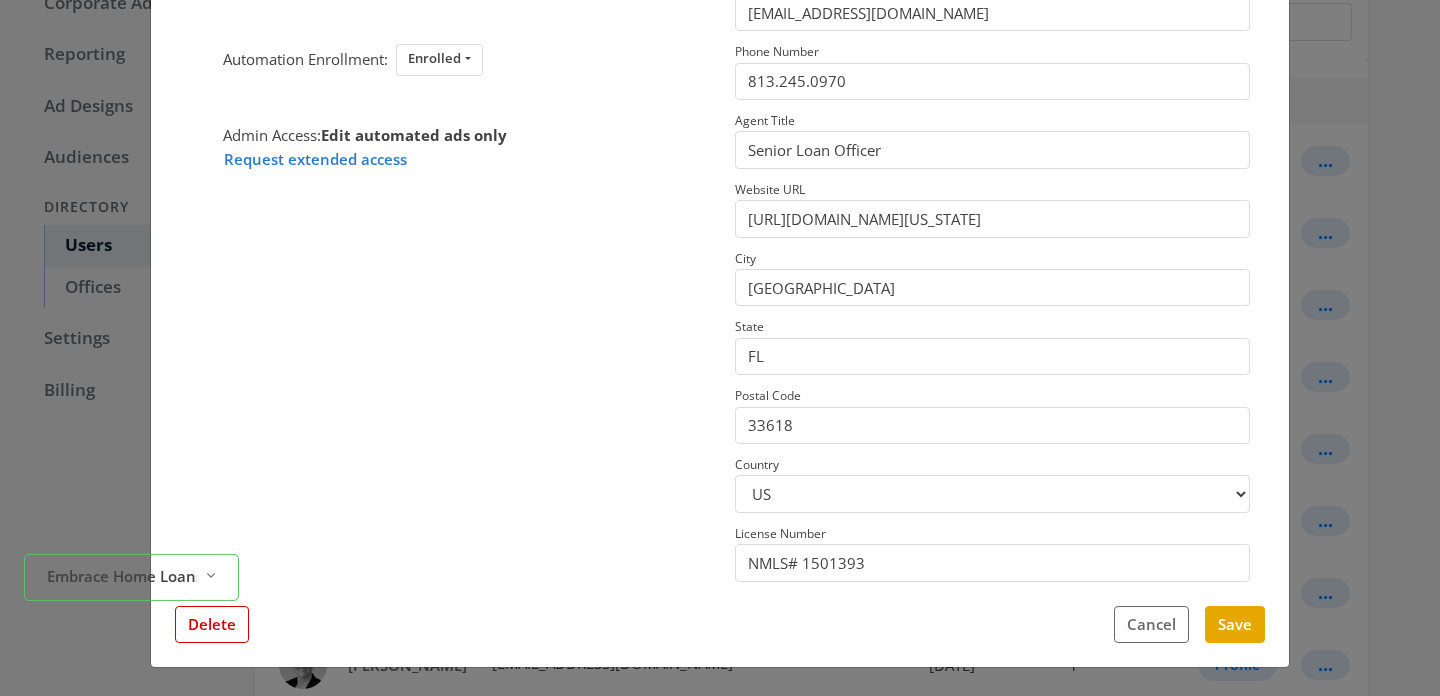 click on "Embrace Home Loans Reveal list of Embrace Home Loans" at bounding box center (131, 632) 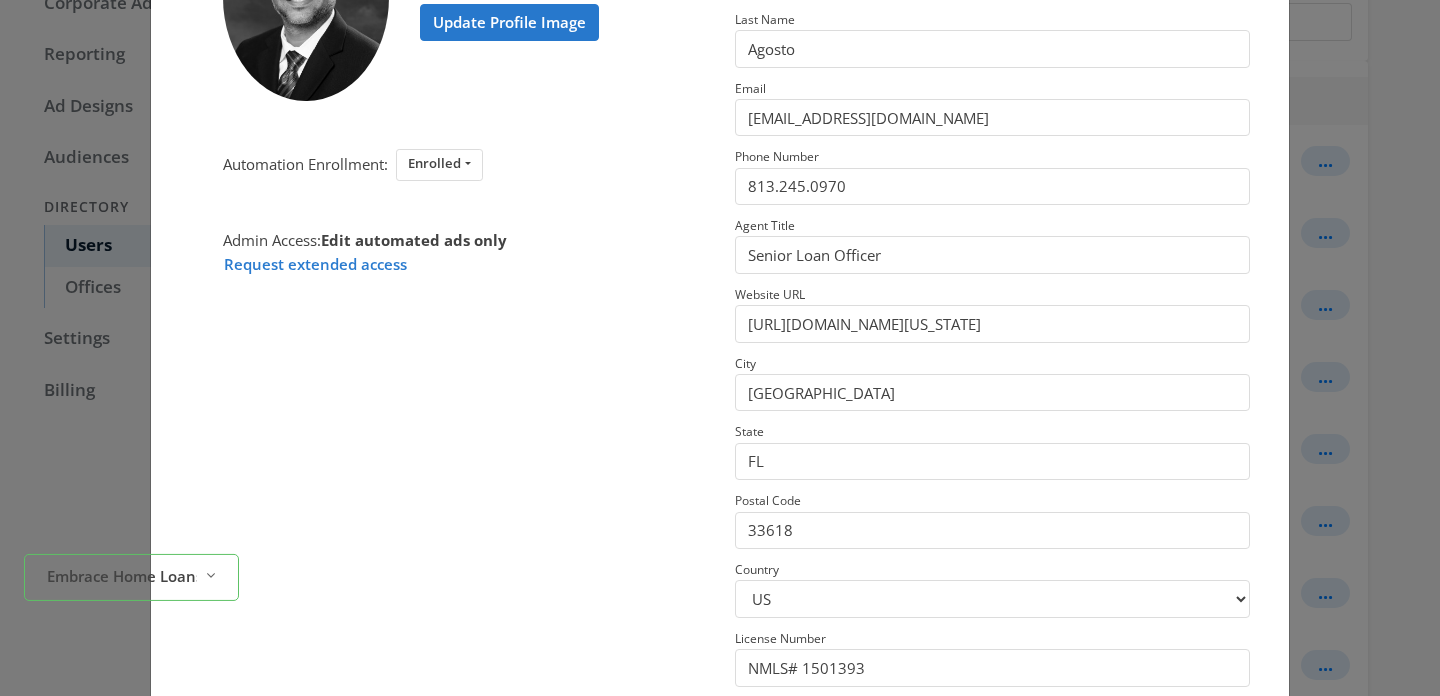 scroll, scrollTop: 0, scrollLeft: 0, axis: both 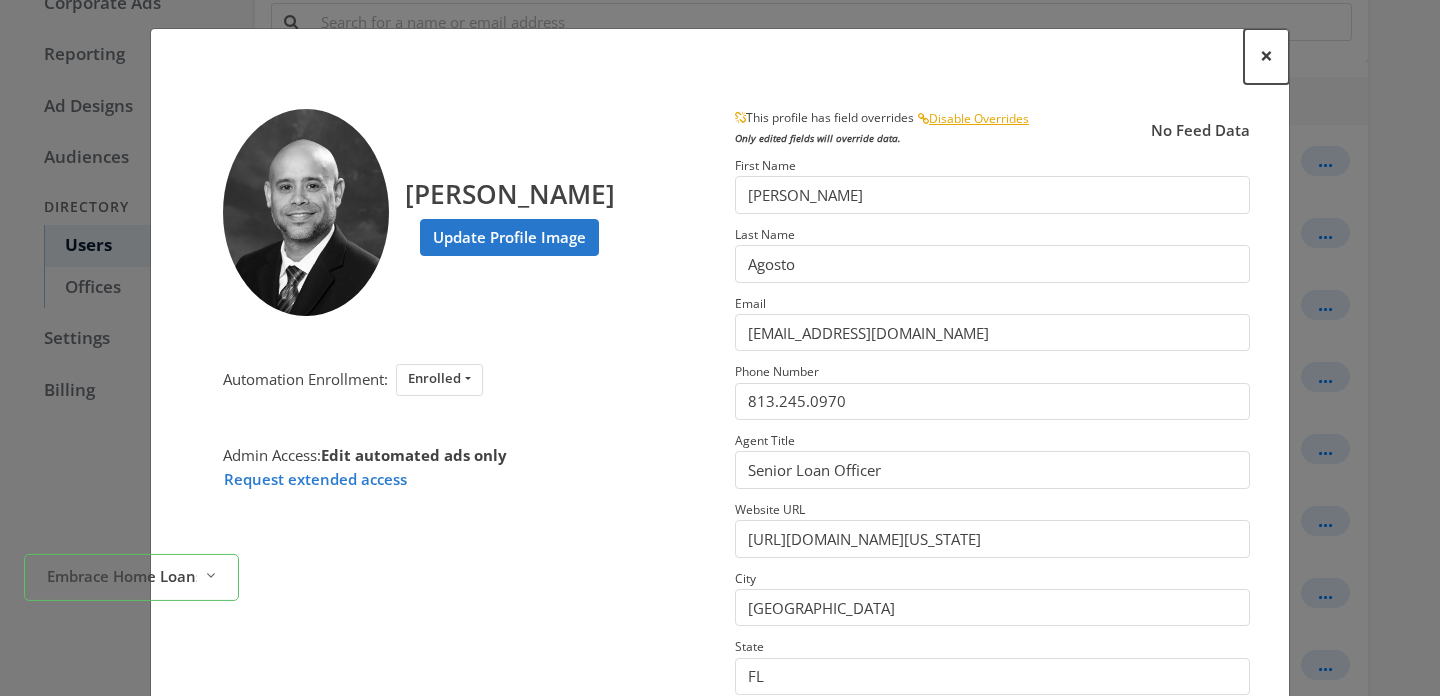 click on "×" at bounding box center (1266, 55) 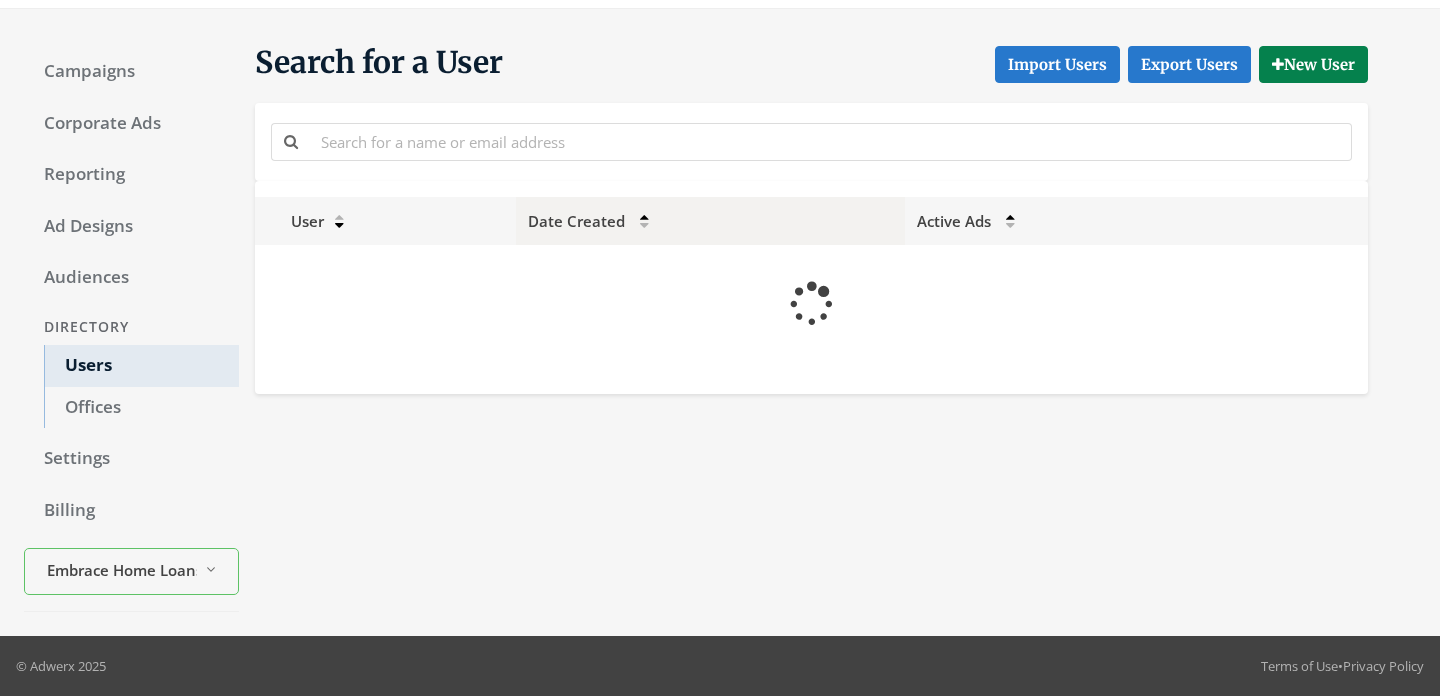 scroll, scrollTop: 163, scrollLeft: 0, axis: vertical 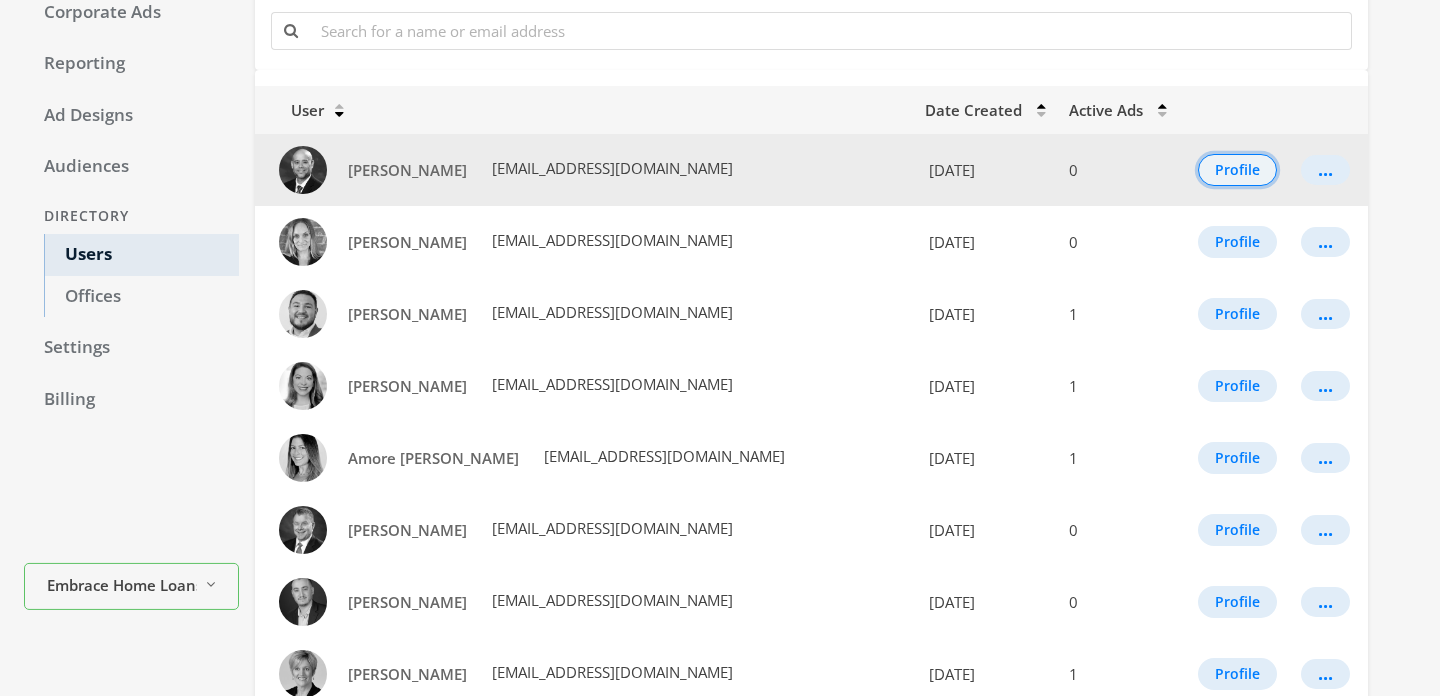 click on "Profile" at bounding box center (1237, 170) 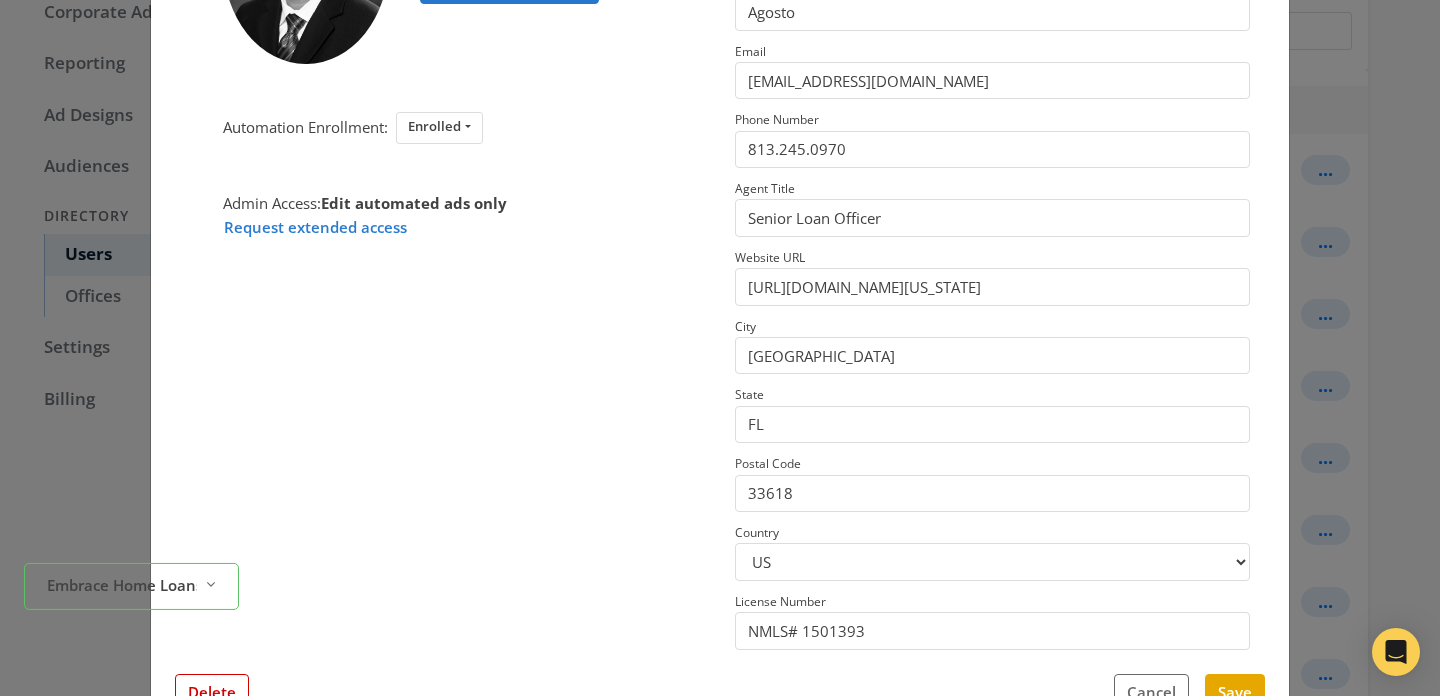 scroll, scrollTop: 320, scrollLeft: 0, axis: vertical 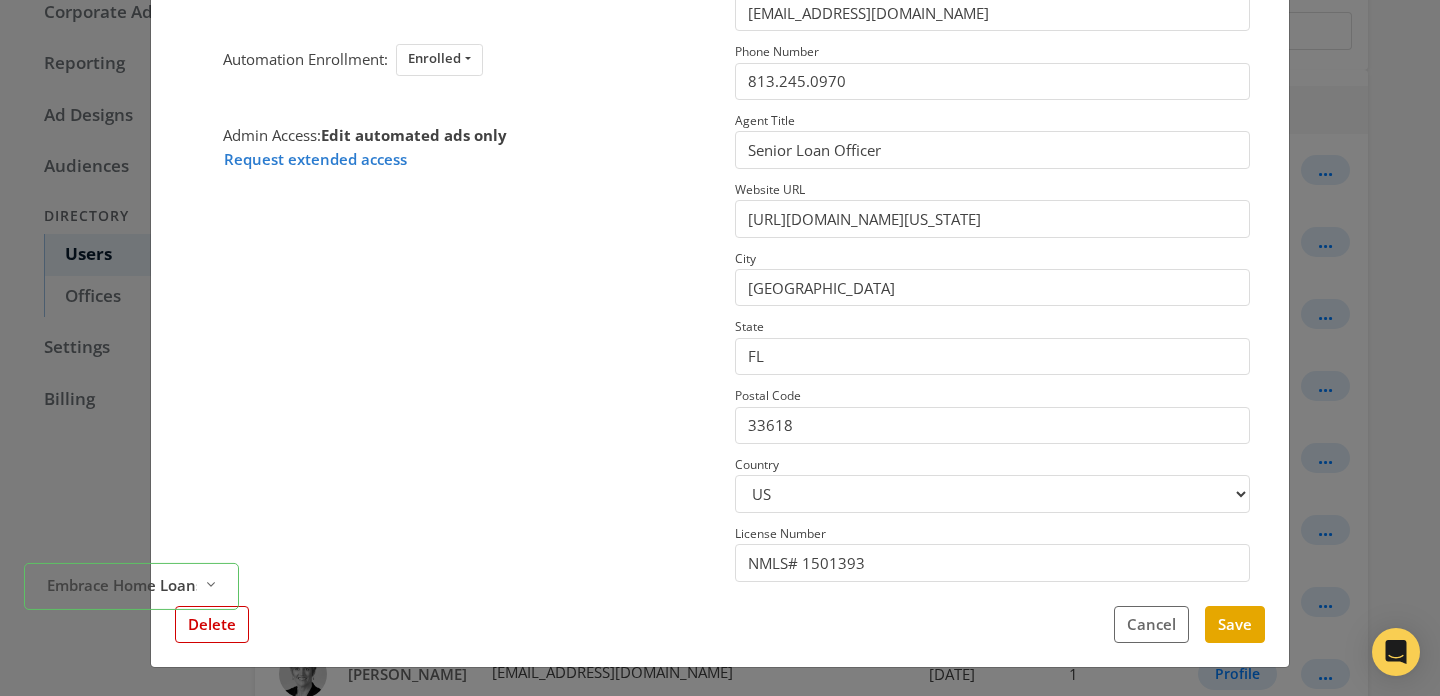 click on "Embrace Home Loans Reveal list of Embrace Home Loans" at bounding box center [131, 641] 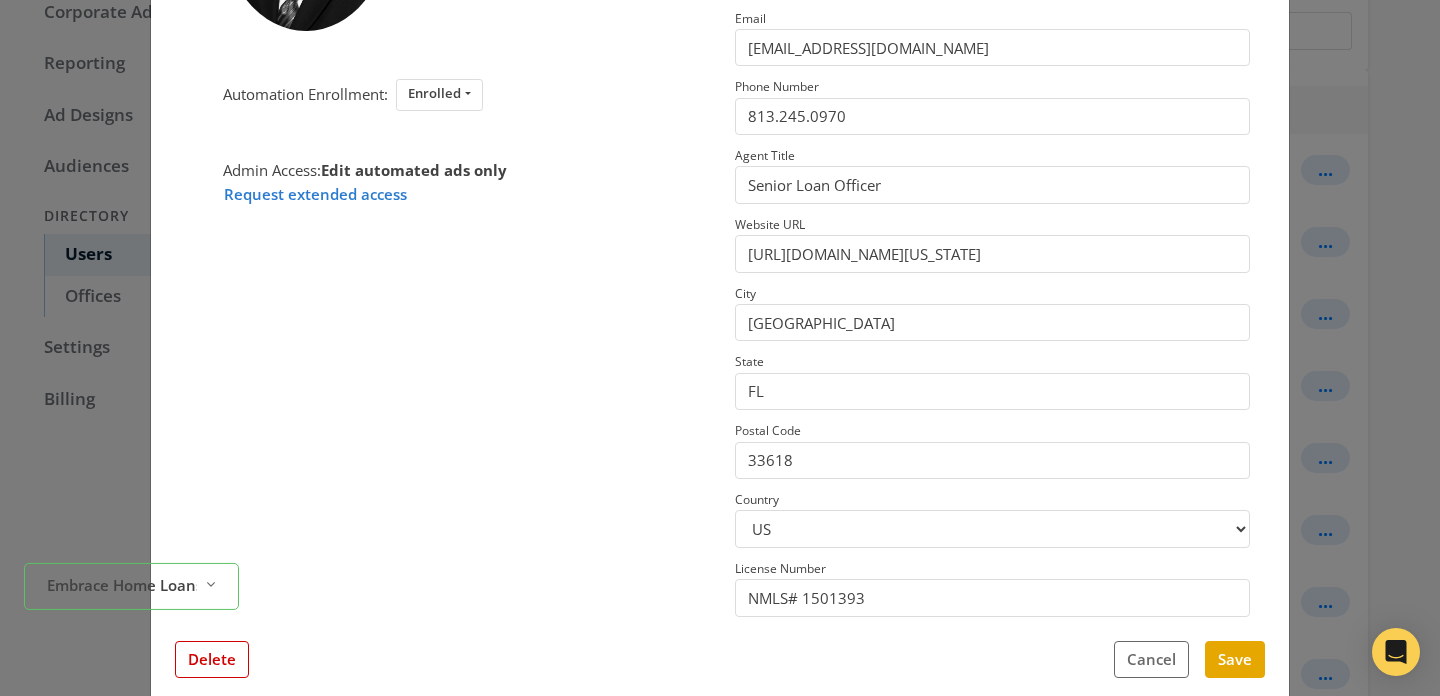 click on "Embrace Home Loans Reveal list of Embrace Home Loans" at bounding box center (131, 641) 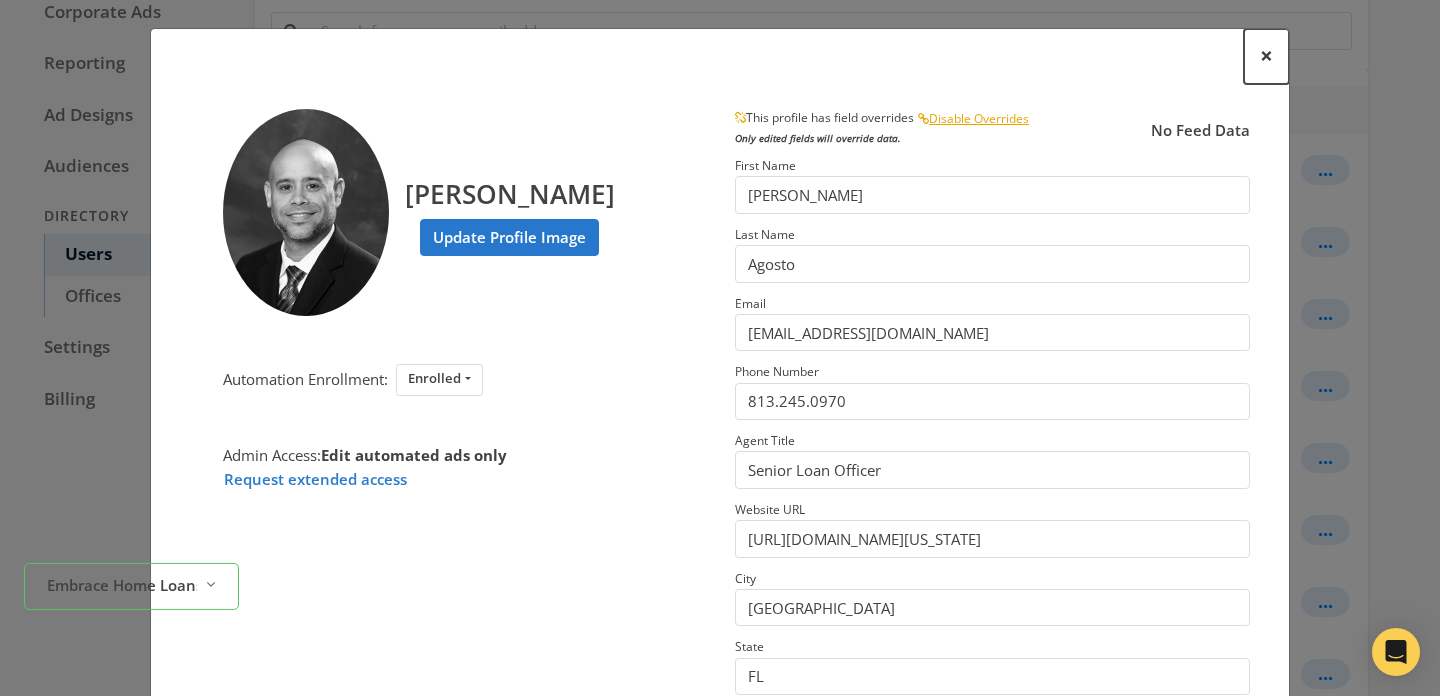 click on "×" at bounding box center [1266, 56] 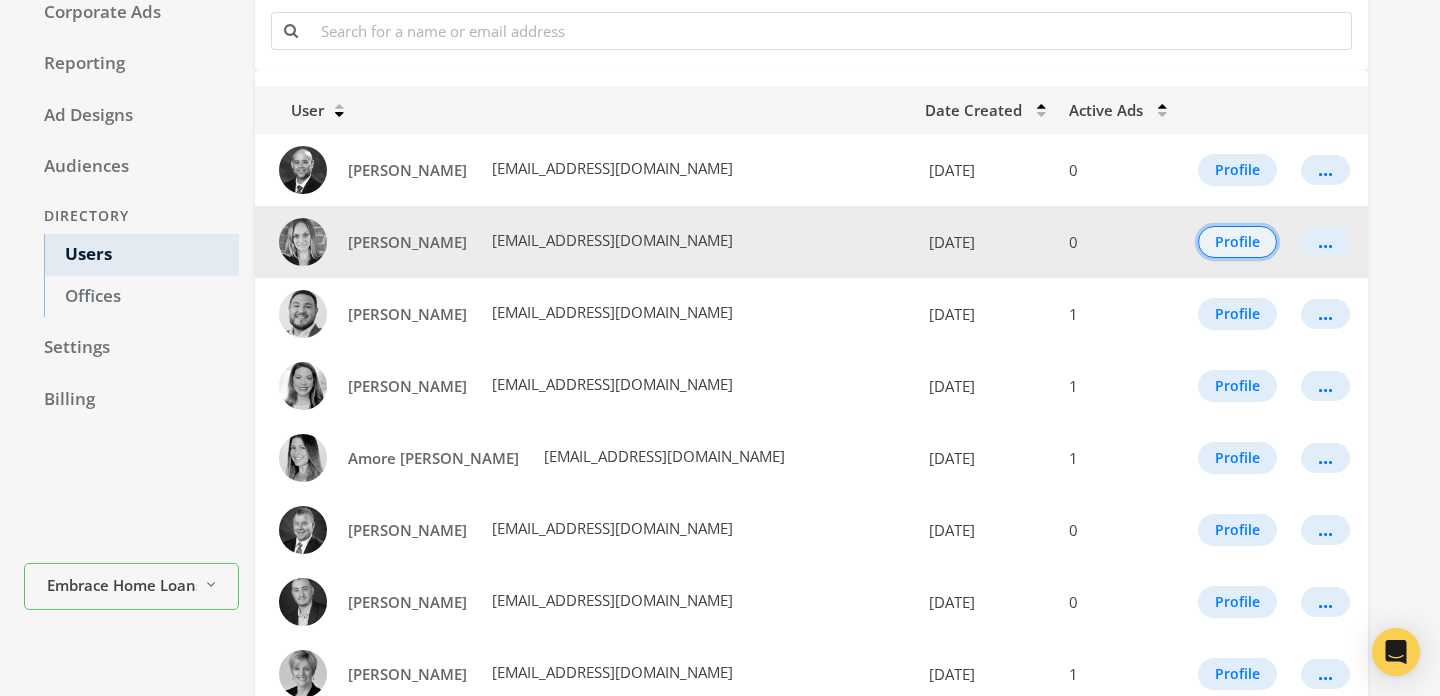 click on "Profile" at bounding box center (1237, 242) 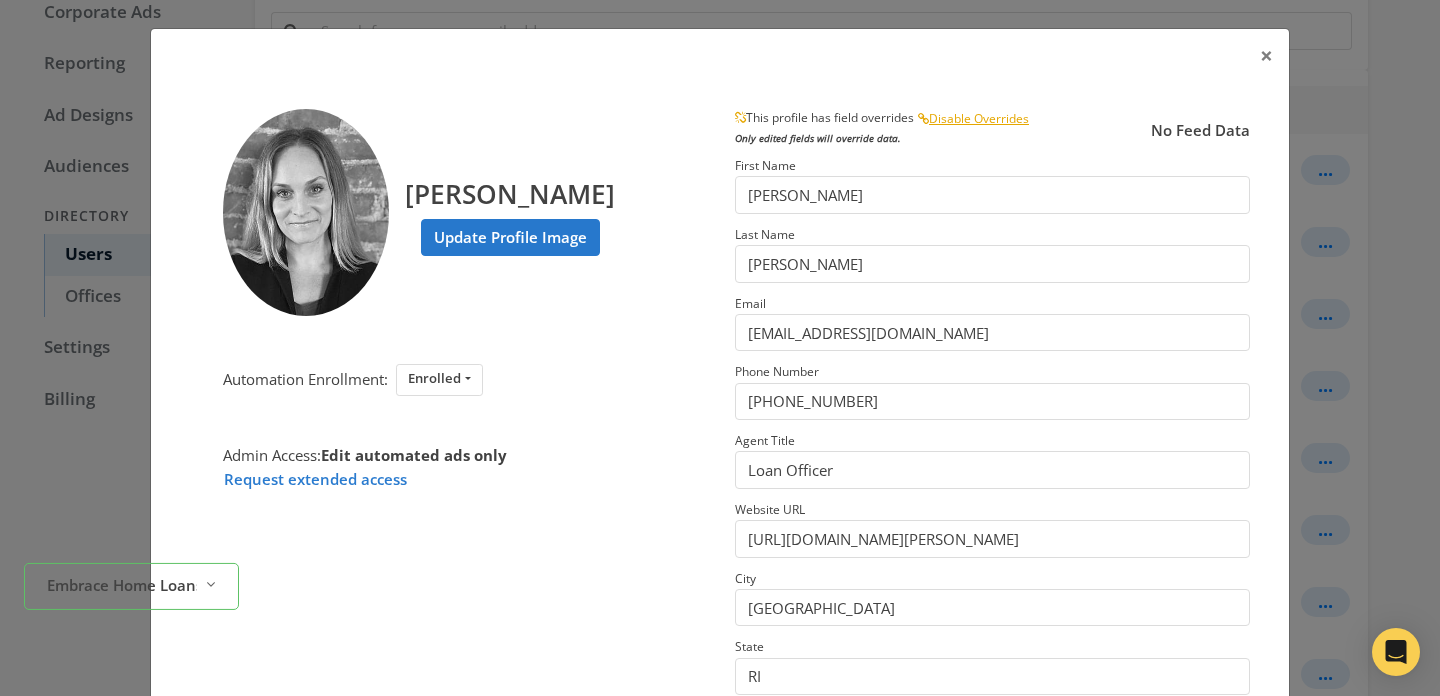 scroll, scrollTop: 320, scrollLeft: 0, axis: vertical 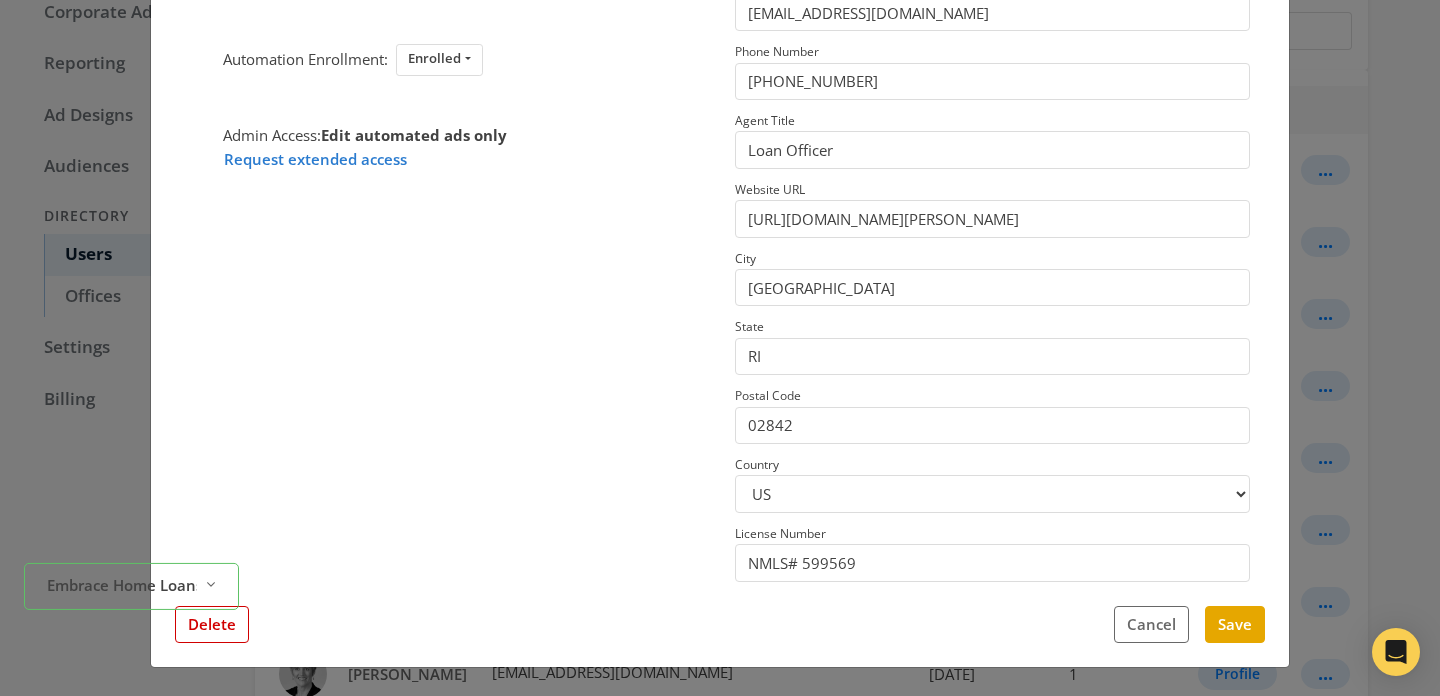 click on "Embrace Home Loans Reveal list of Embrace Home Loans" at bounding box center [131, 641] 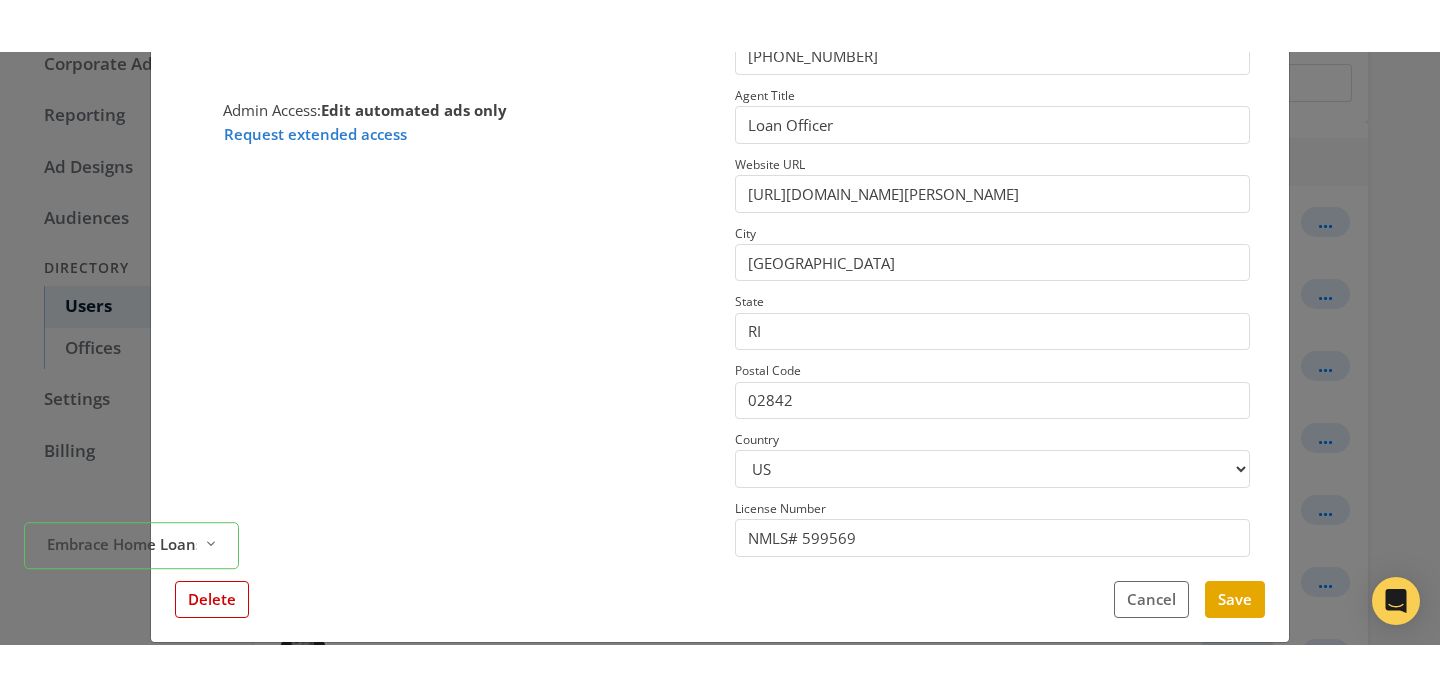 scroll, scrollTop: 395, scrollLeft: 0, axis: vertical 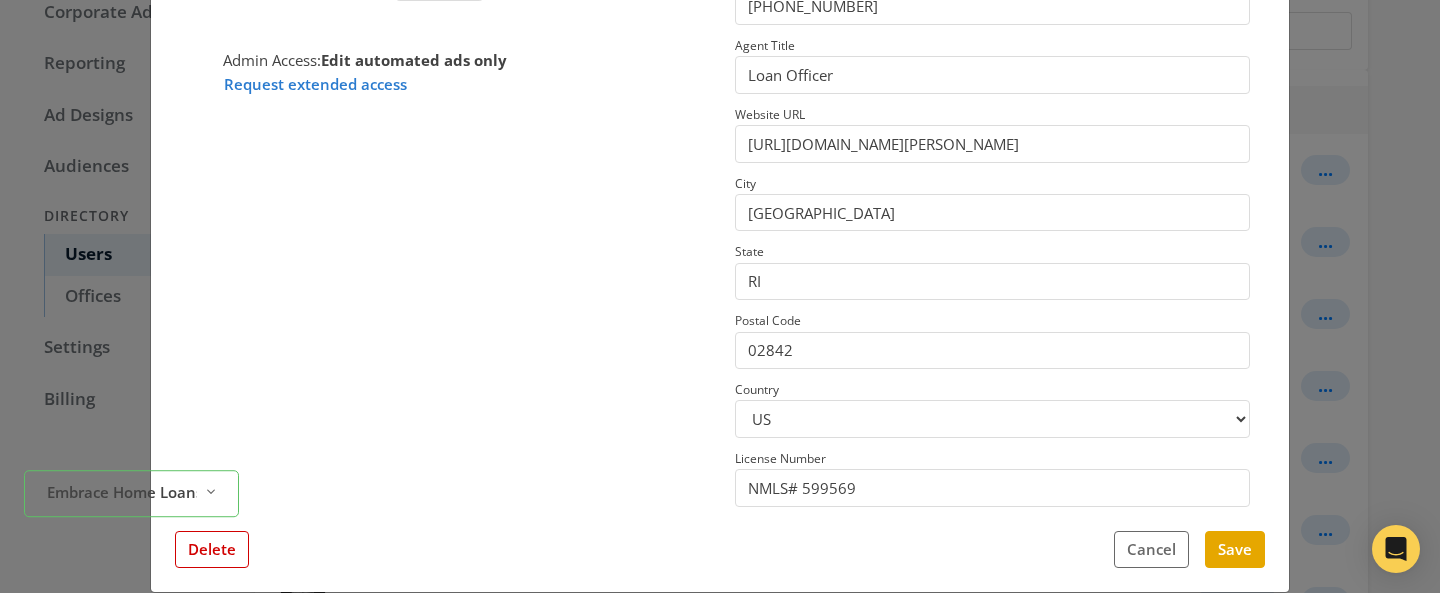 click on "Embrace Home Loans Reveal list of Embrace Home Loans" at bounding box center (131, 549) 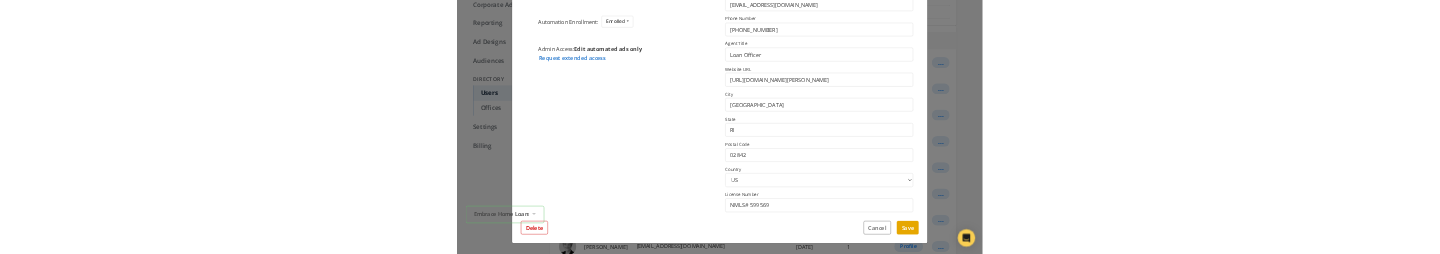 scroll, scrollTop: 395, scrollLeft: 0, axis: vertical 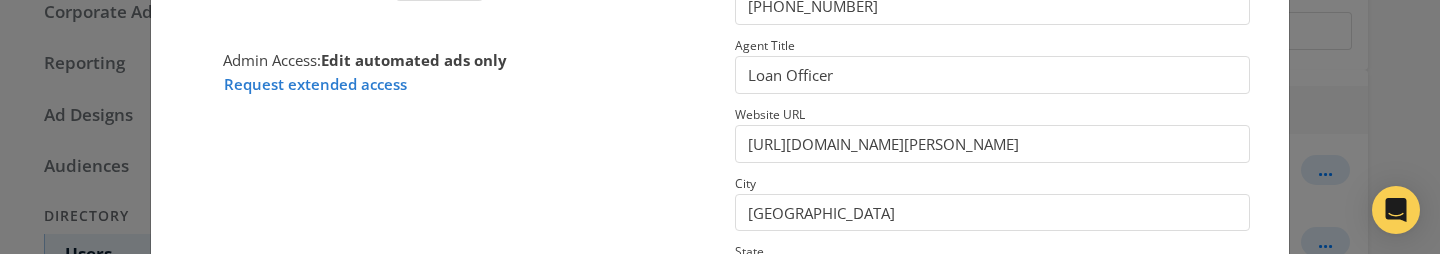 click on "× Ainsley Perry Update Profile Image Automation Enrollment:  Enrolled Enrolled Not Enrolled Admin Access:  Edit automated ads only Request extended access  This profile has field overrides    Disable Overrides Only edited fields will override data. No Feed Data First Name Ainsley Last Name Perry Email aiperry@embracehomeloans.com Phone Number 401-829-9701 Agent Title Loan Officer Website URL https://www.embracehomeloans.com/ampteam/middletown/ainsley-perry City Middletown State RI Postal Code 02842 Country US CA License Number NMLS# 599569 Close Feed Data first name:  Ainsley last name:  Perry email:  aiperry@embracehomeloans.com phone:  401-829-9701 title:  Loan Officer website url:  https://www.embracehomeloans.com/ampteam/middletown/ainsley-perry city:  Middletown state:  RI postal code:  02842 country:  US license number:  NMLS# 599569 photo URL:  https://cdn.attachments.adwerx.com/account_profiles/images/000/119/889/original/data?1699878953 Delete Cancel Save" at bounding box center [720, 127] 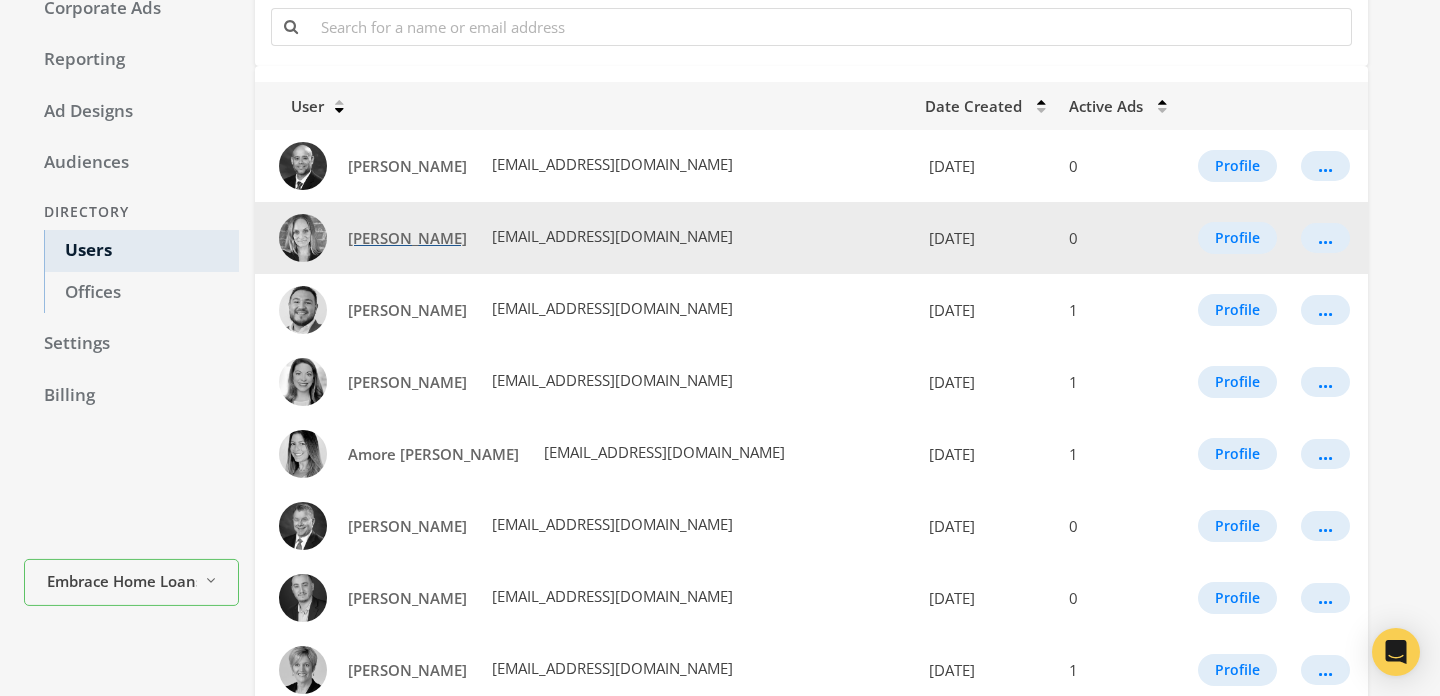 scroll, scrollTop: 0, scrollLeft: 0, axis: both 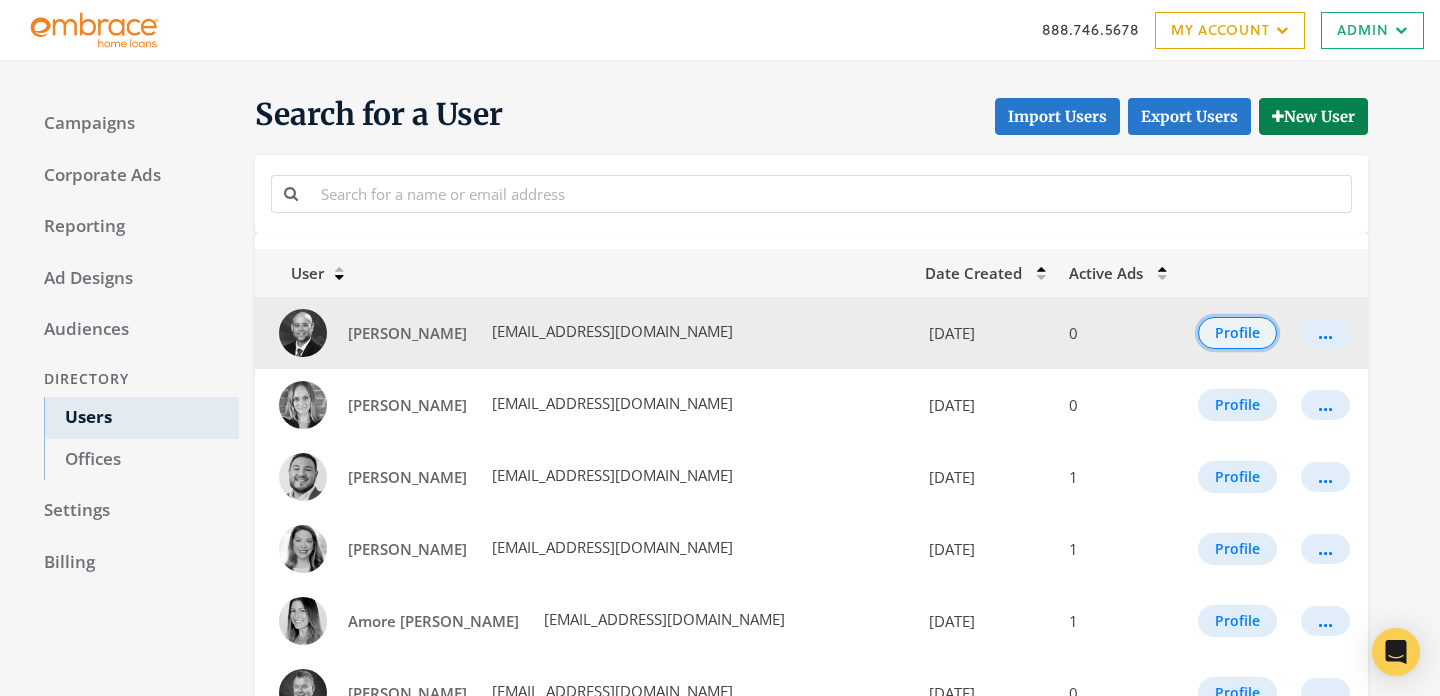 click on "Profile" at bounding box center [1237, 333] 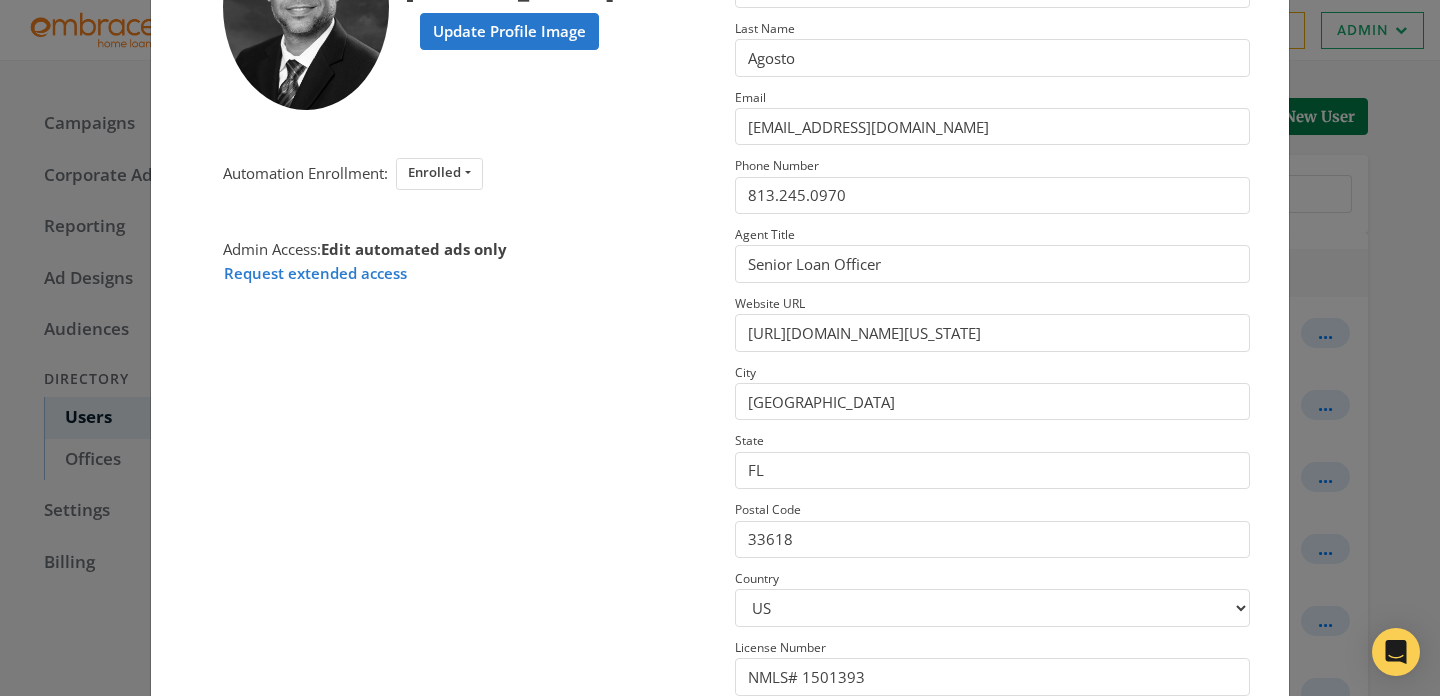 scroll, scrollTop: 320, scrollLeft: 0, axis: vertical 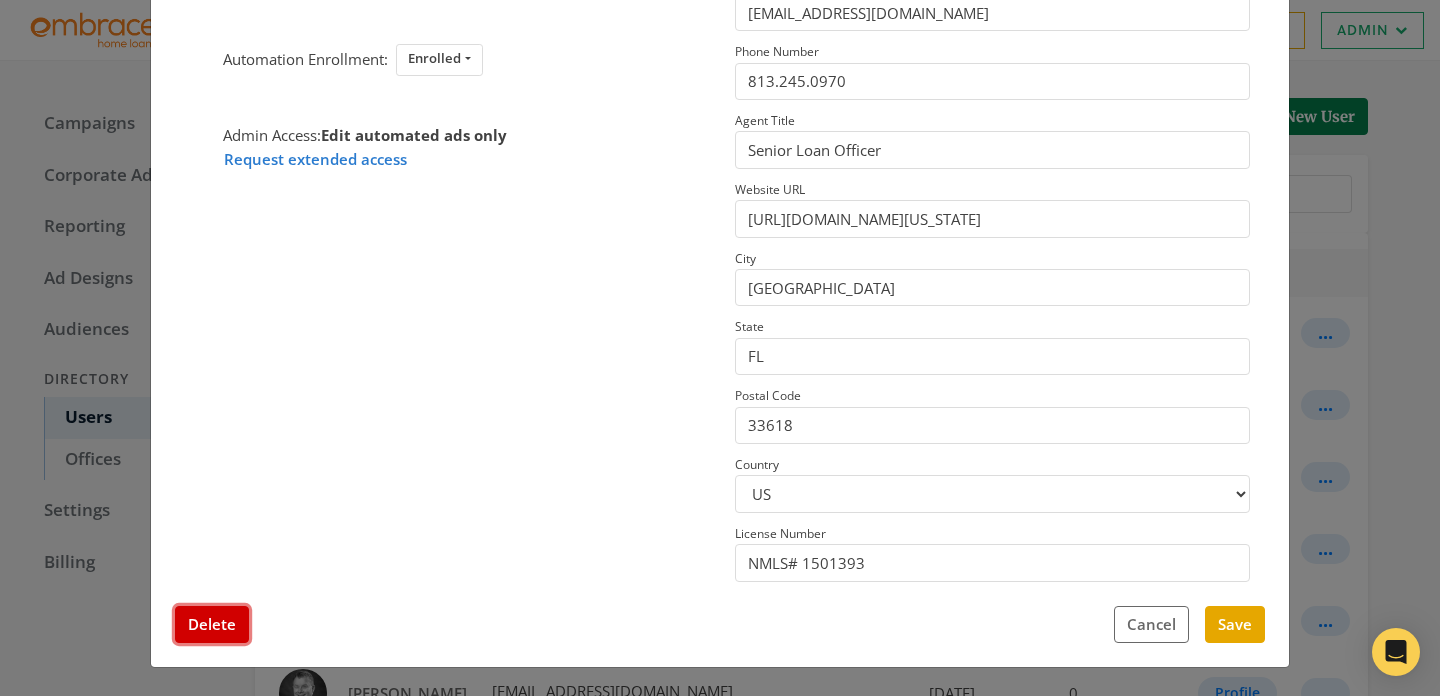 click on "Delete" at bounding box center [212, 624] 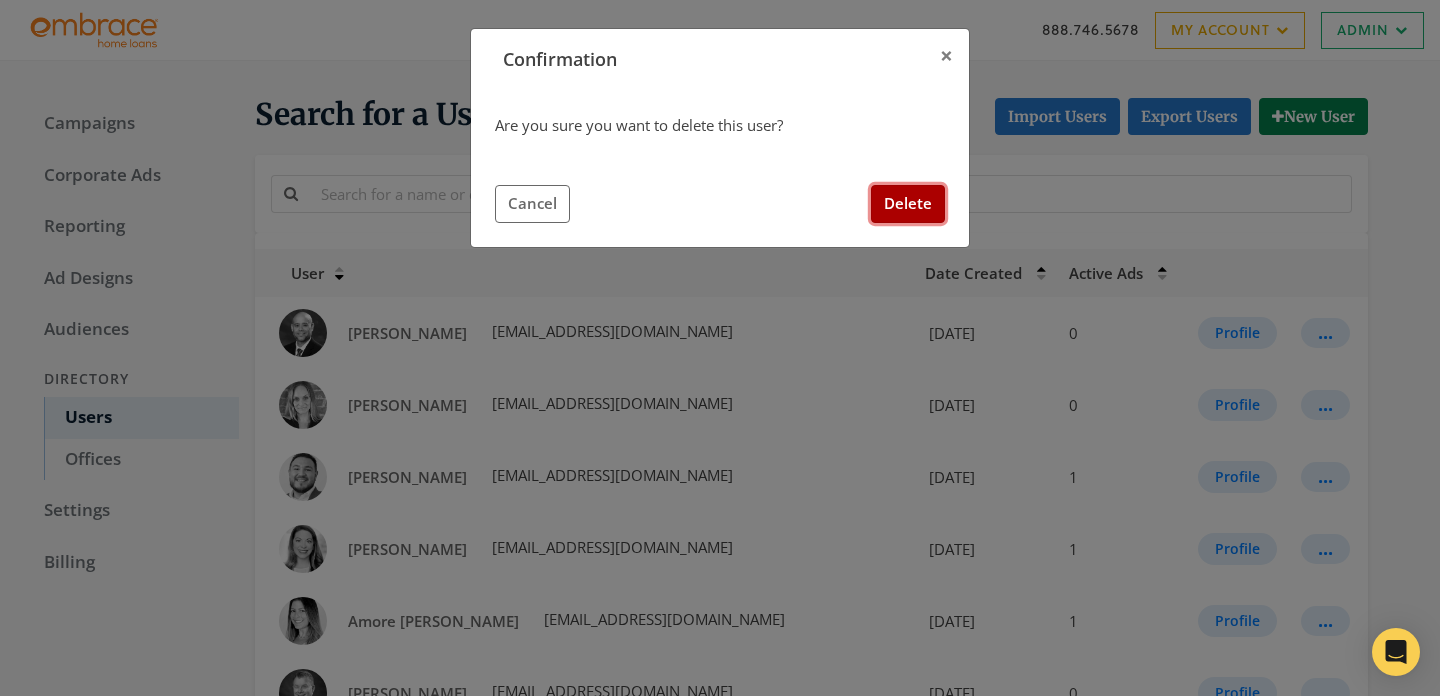 click on "Delete" at bounding box center (908, 203) 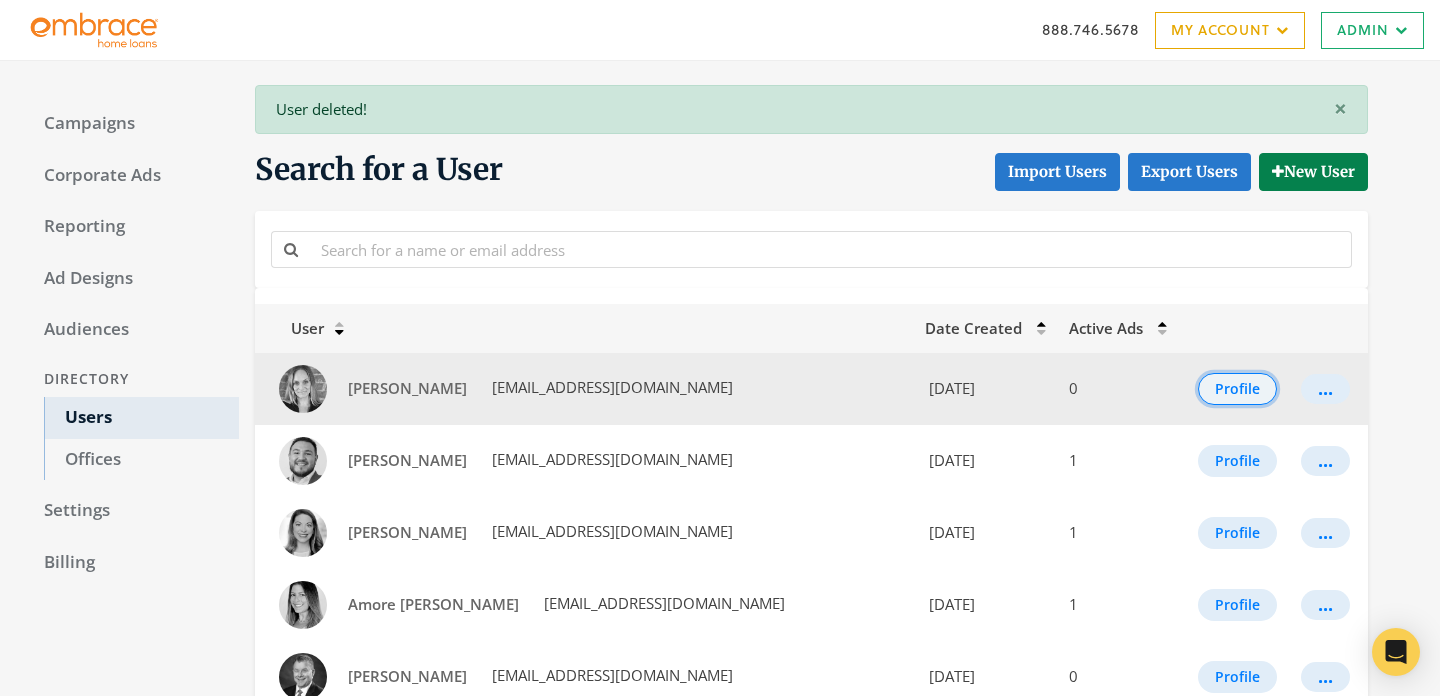click on "Profile" at bounding box center [1237, 389] 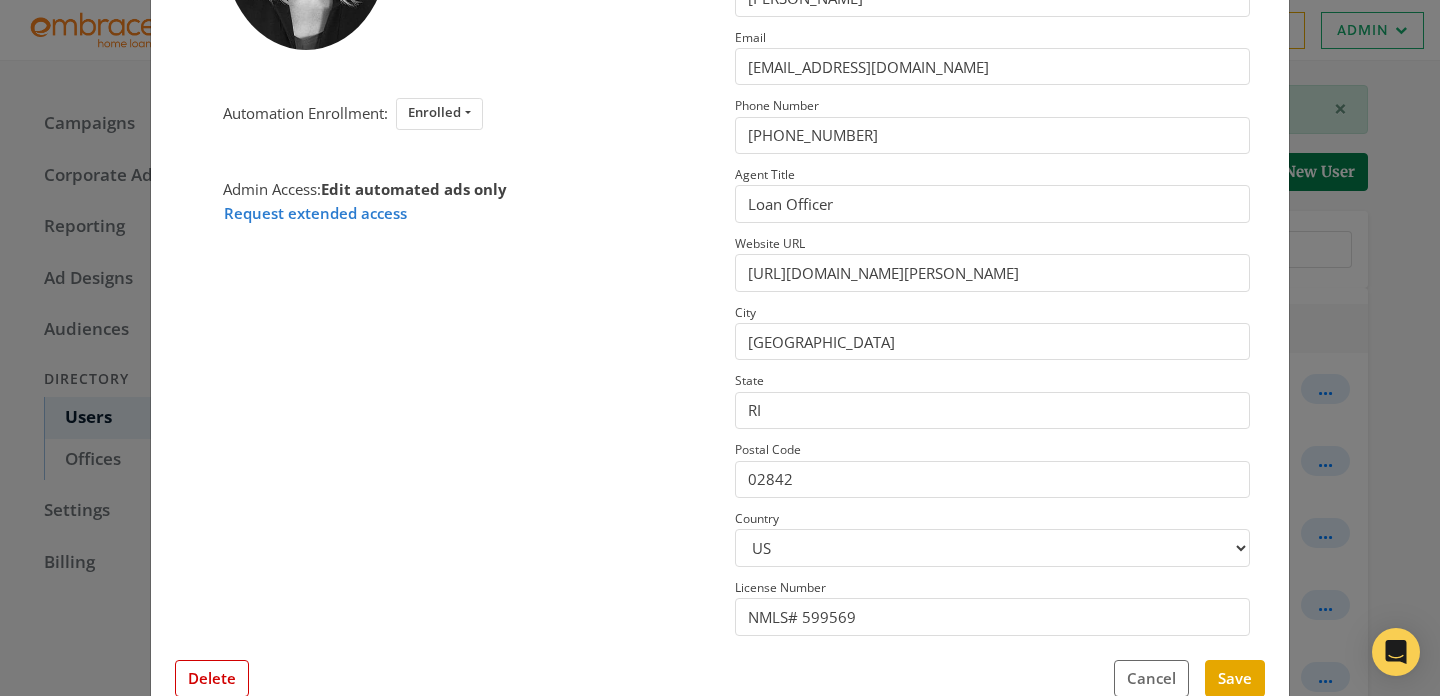 scroll, scrollTop: 320, scrollLeft: 0, axis: vertical 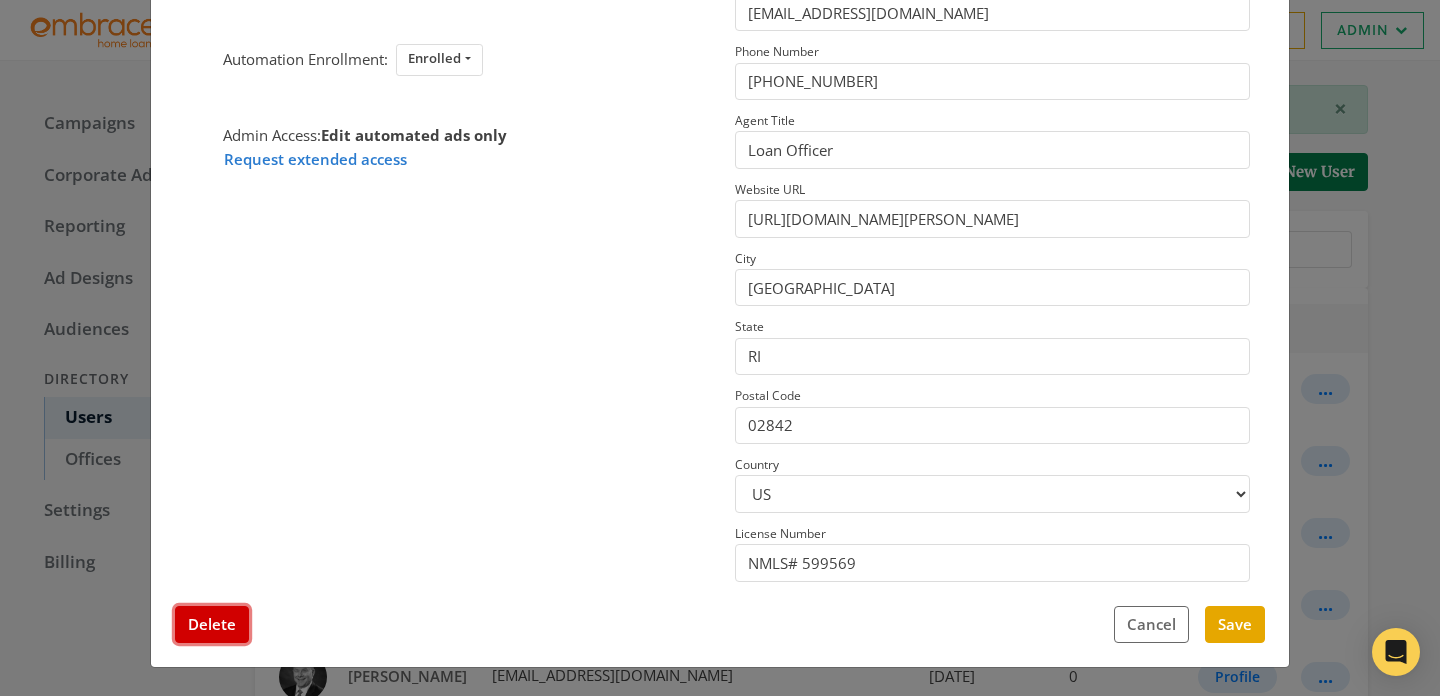click on "Delete" at bounding box center (212, 624) 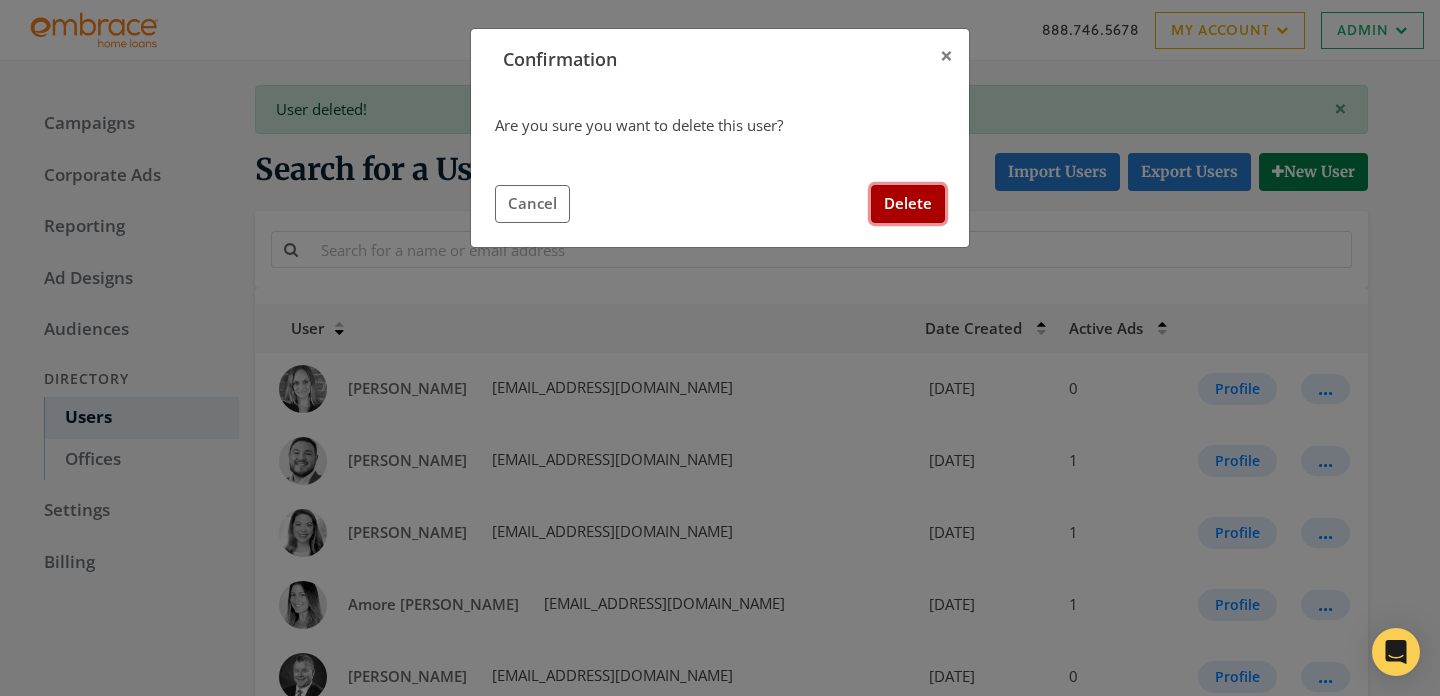 click on "Delete" at bounding box center (908, 203) 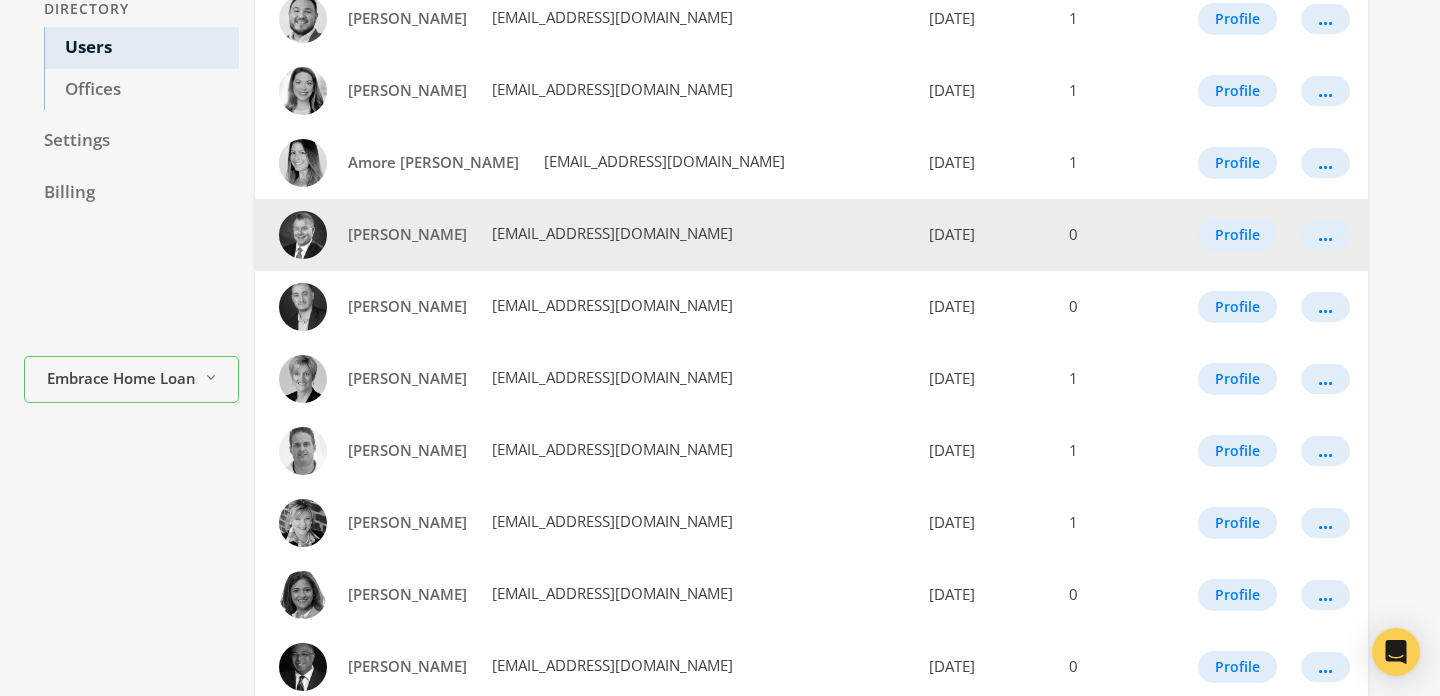 scroll, scrollTop: 377, scrollLeft: 0, axis: vertical 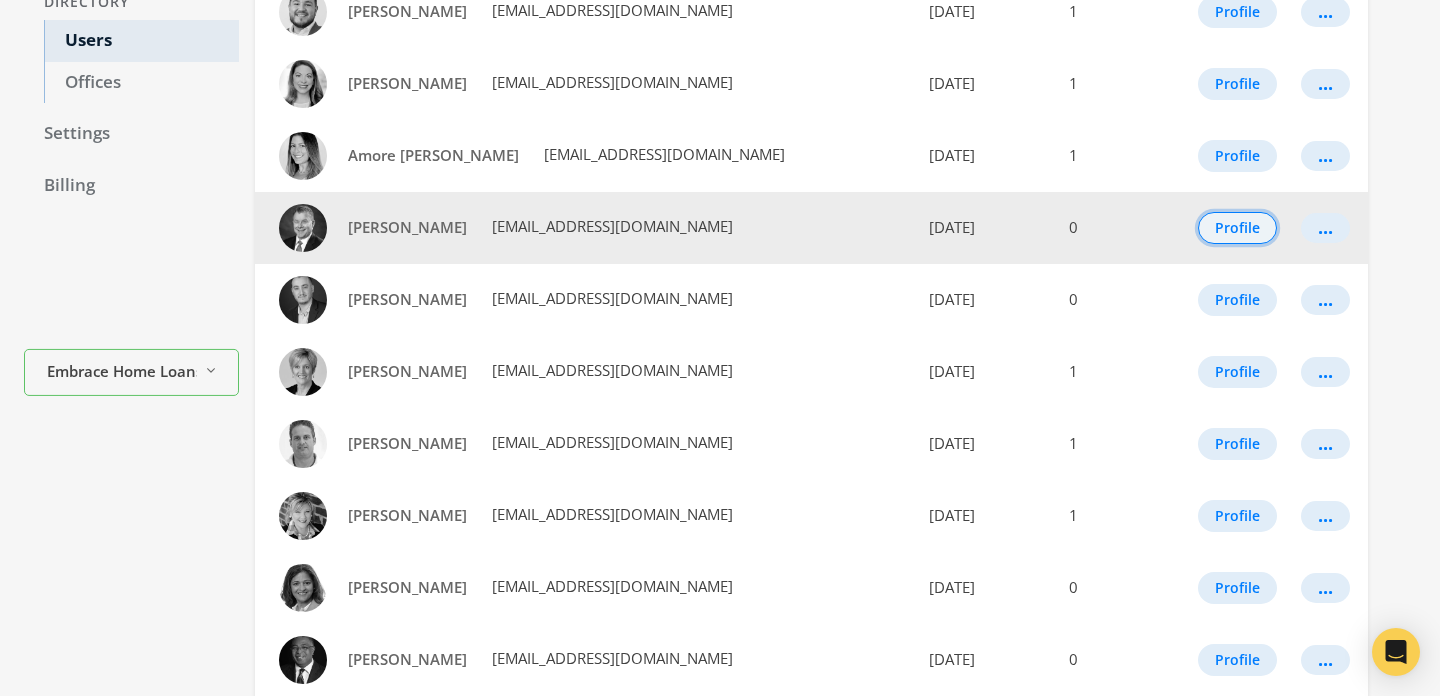 click on "Profile" at bounding box center (1237, 228) 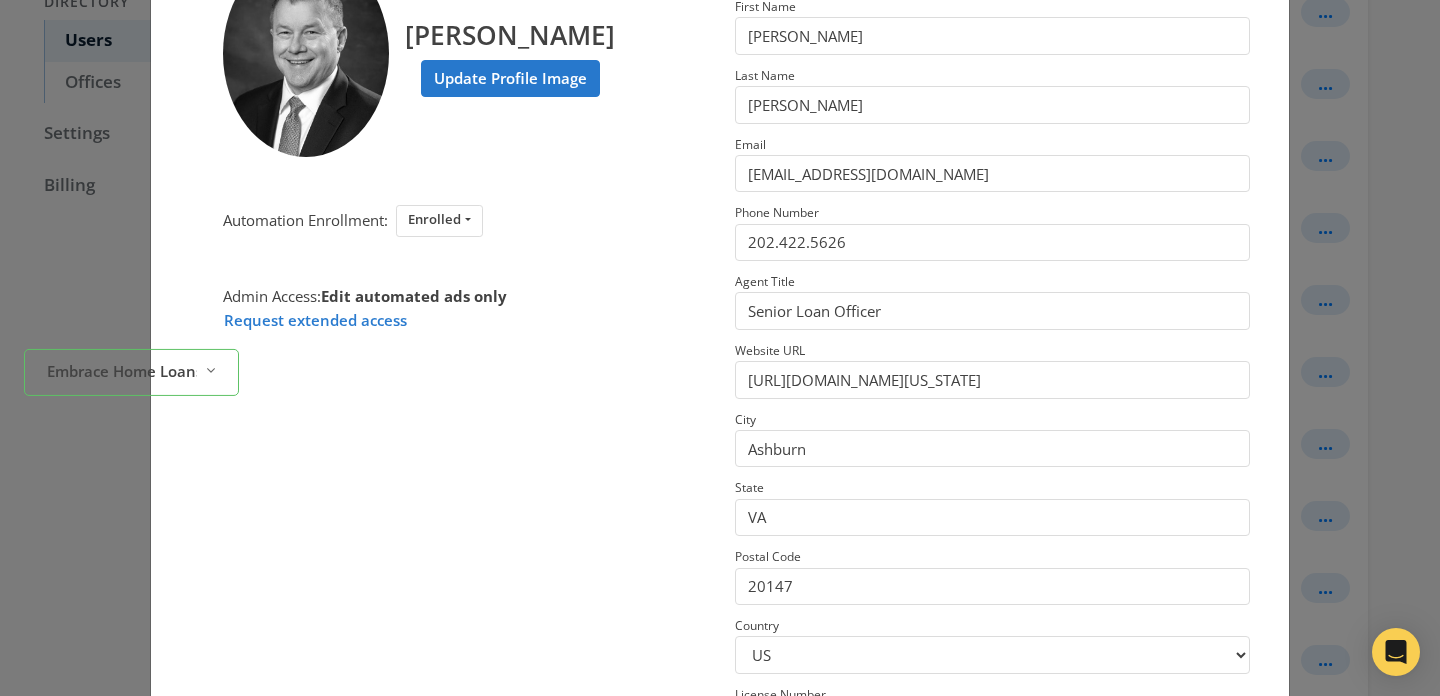 scroll, scrollTop: 320, scrollLeft: 0, axis: vertical 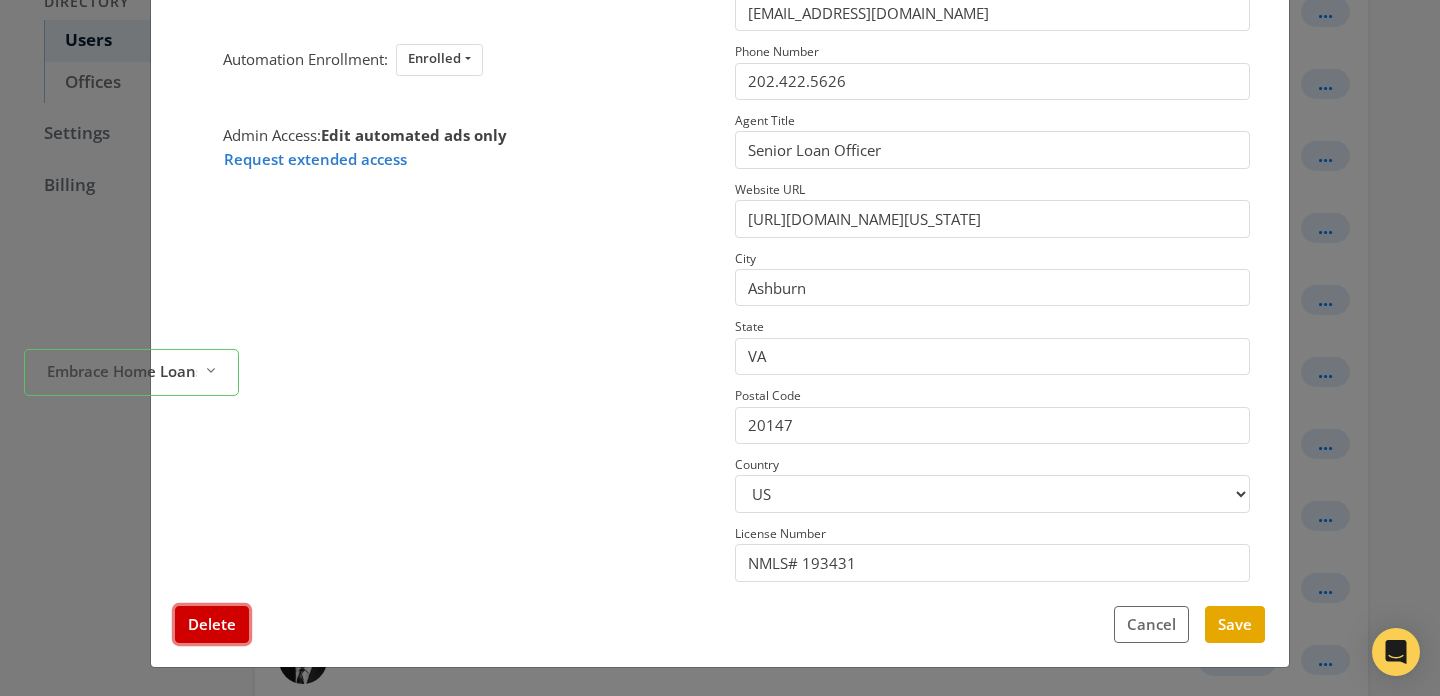 click on "Delete" at bounding box center [212, 624] 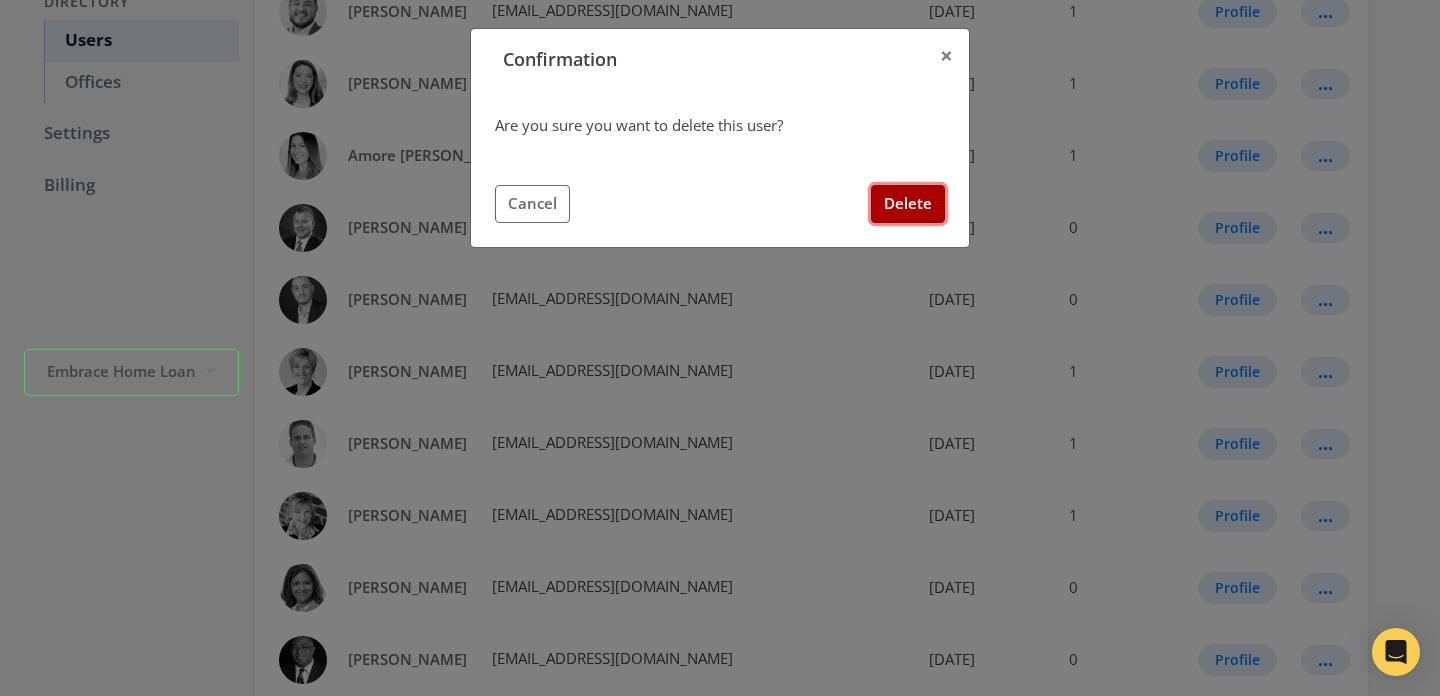 click on "Delete" at bounding box center [908, 203] 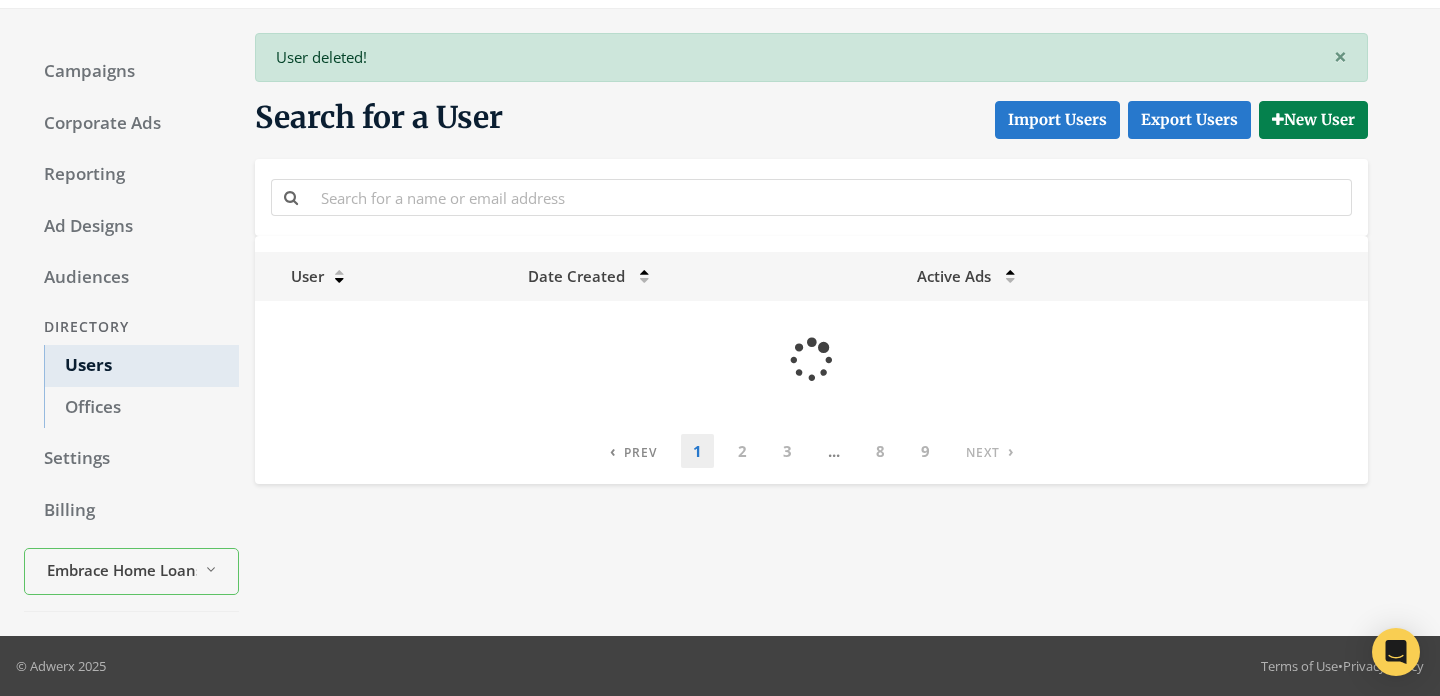 scroll, scrollTop: 377, scrollLeft: 0, axis: vertical 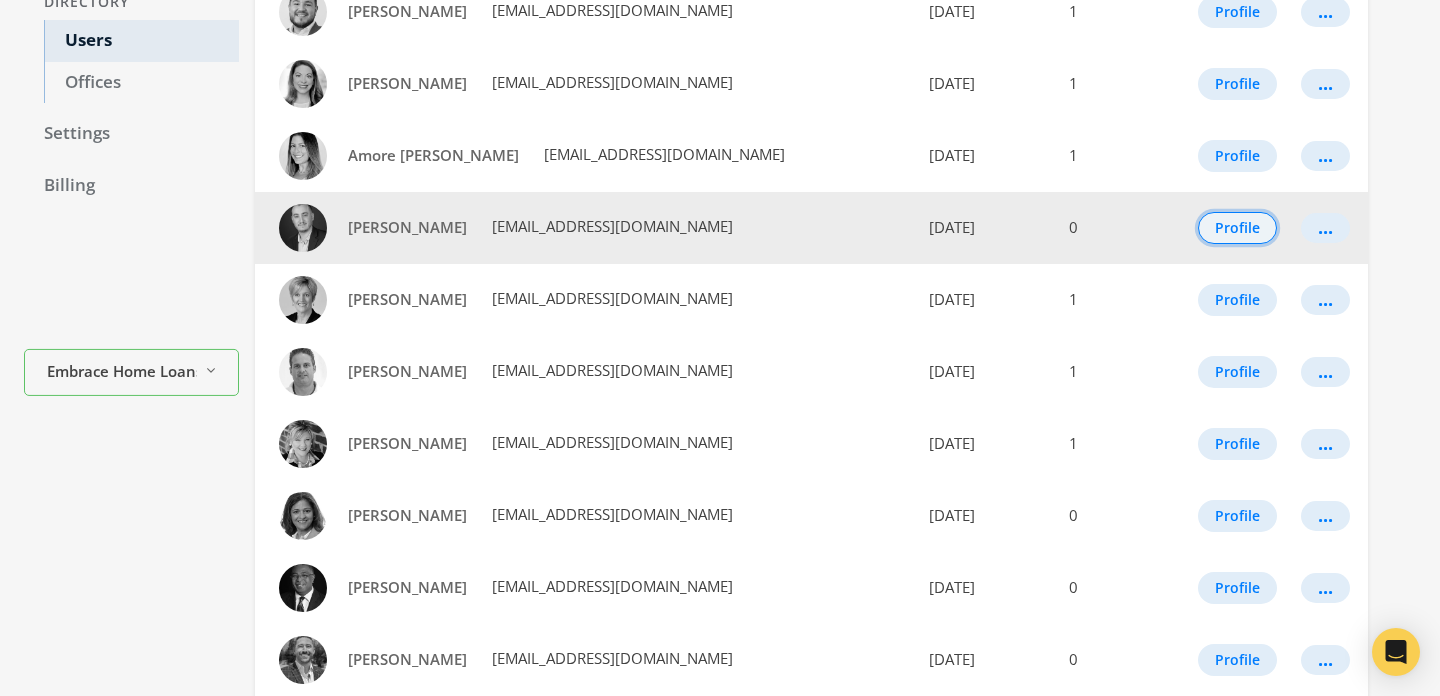 click on "Profile" at bounding box center (1237, 228) 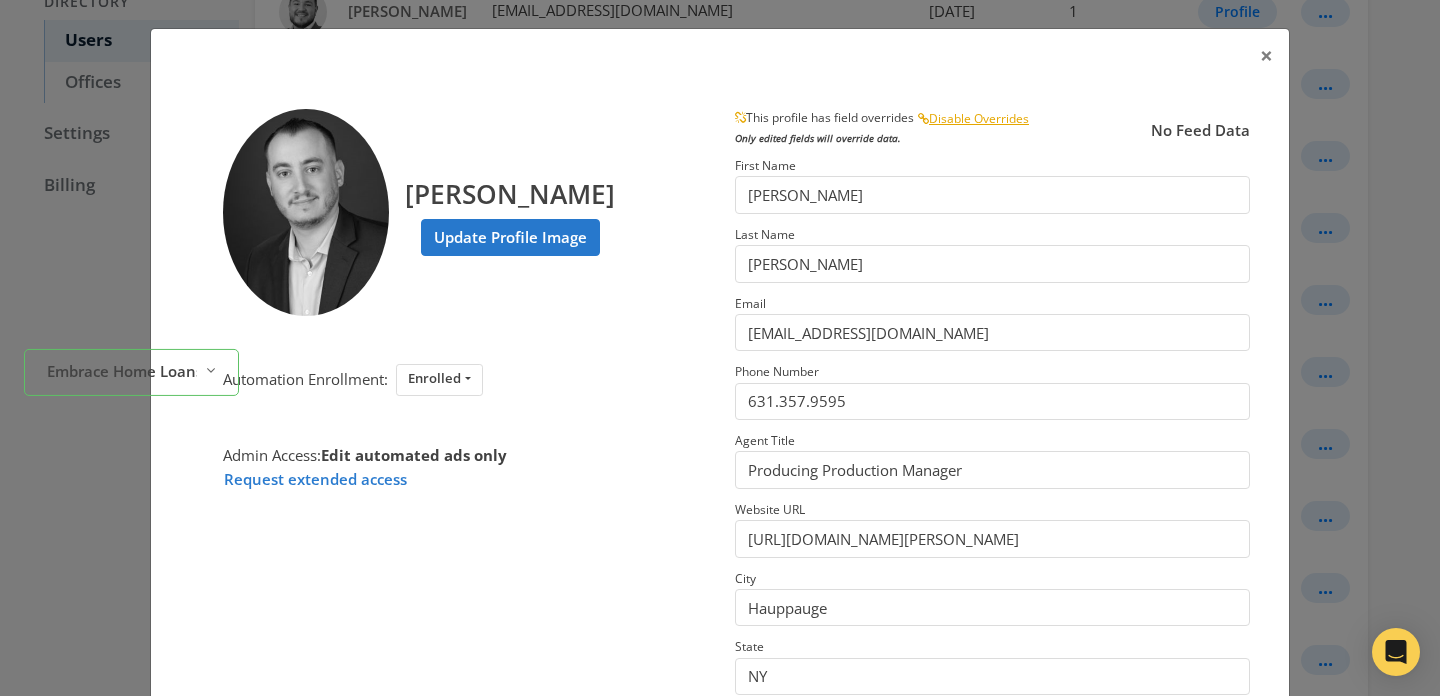 scroll, scrollTop: 320, scrollLeft: 0, axis: vertical 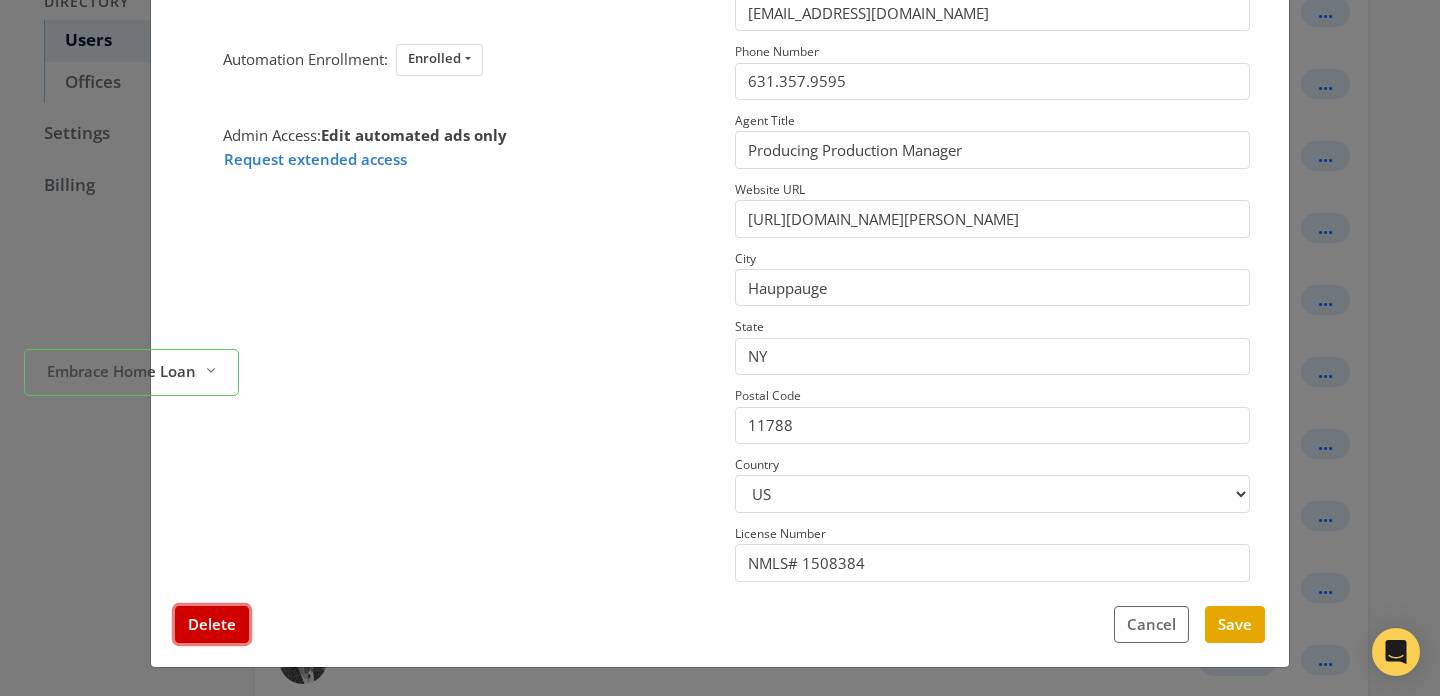 click on "Delete" at bounding box center [212, 624] 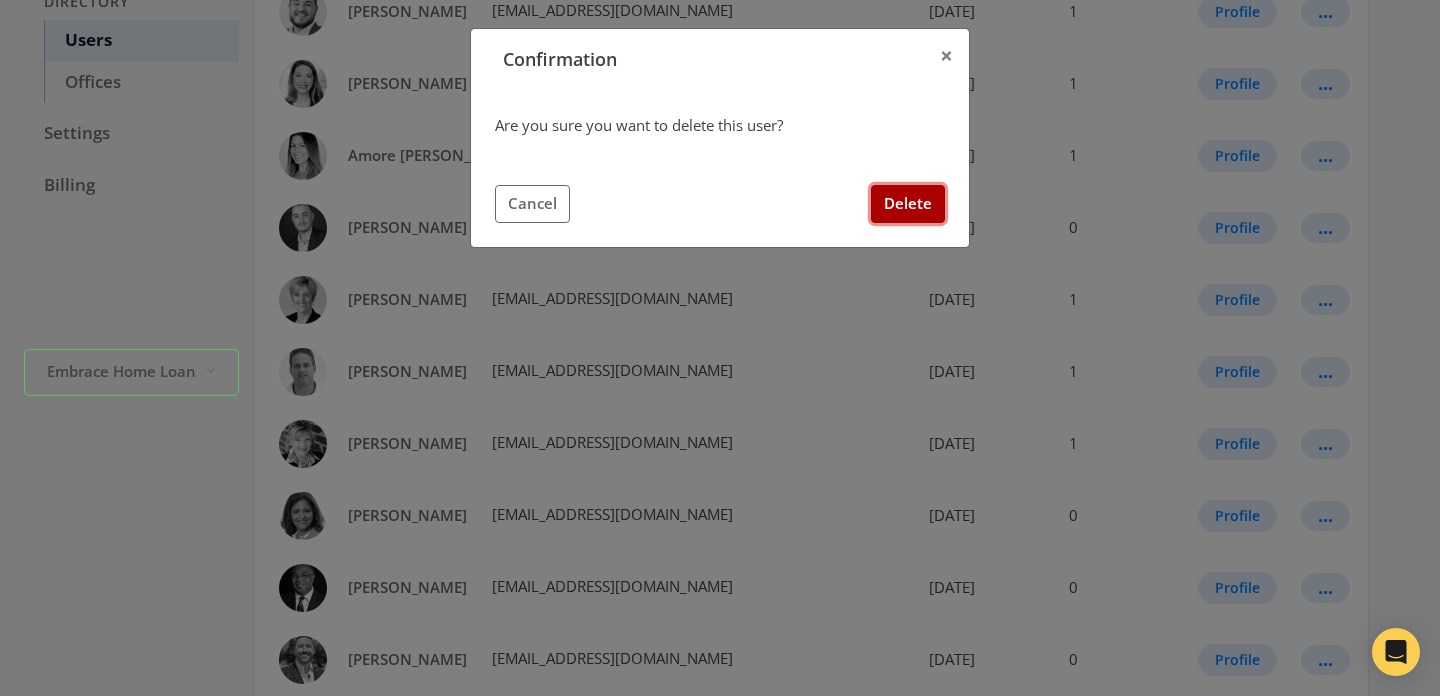 click on "Delete" at bounding box center [908, 203] 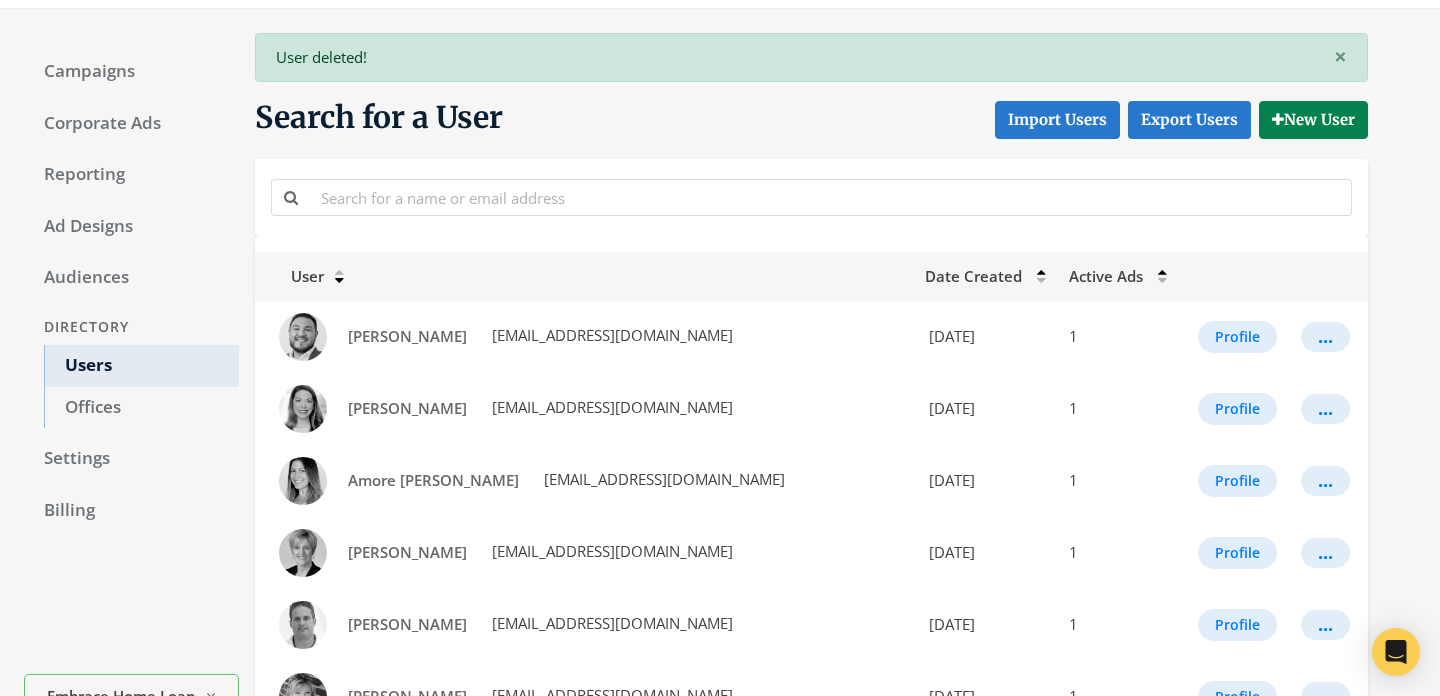 scroll, scrollTop: 377, scrollLeft: 0, axis: vertical 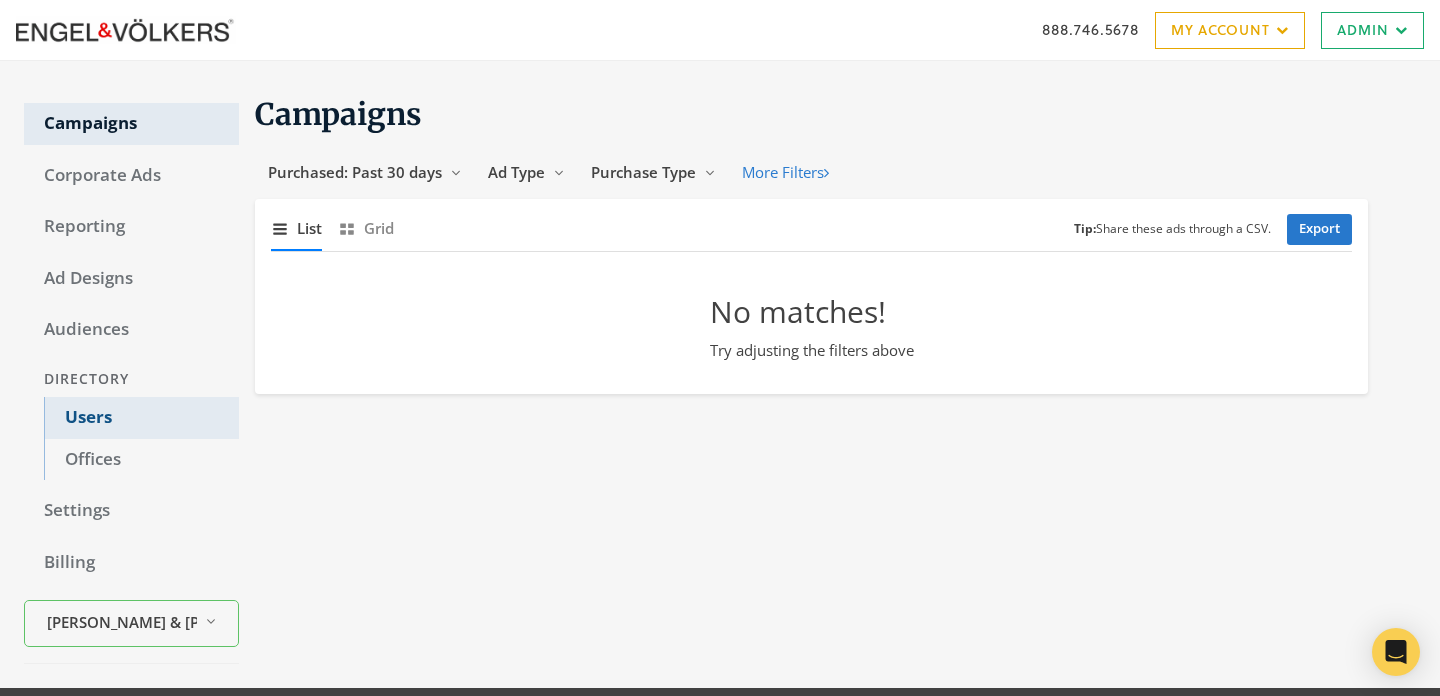 click on "Users" at bounding box center [141, 418] 